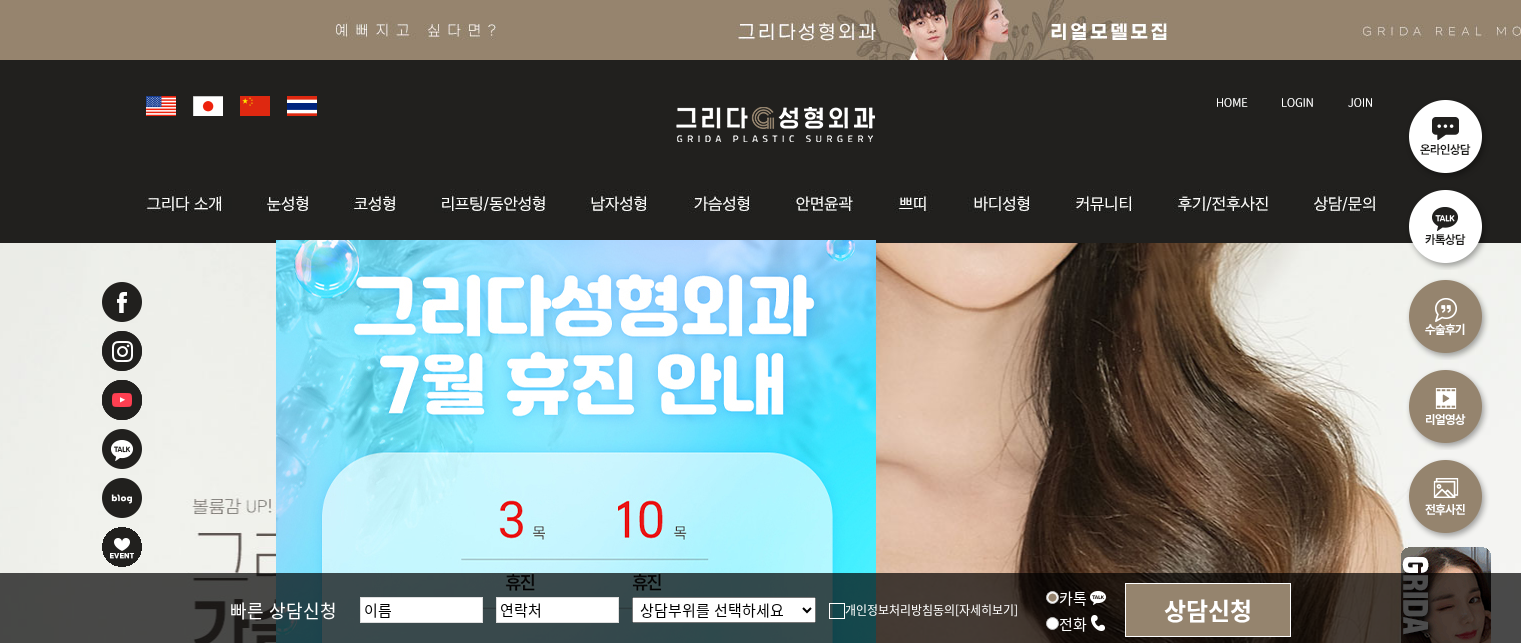 scroll, scrollTop: 0, scrollLeft: 0, axis: both 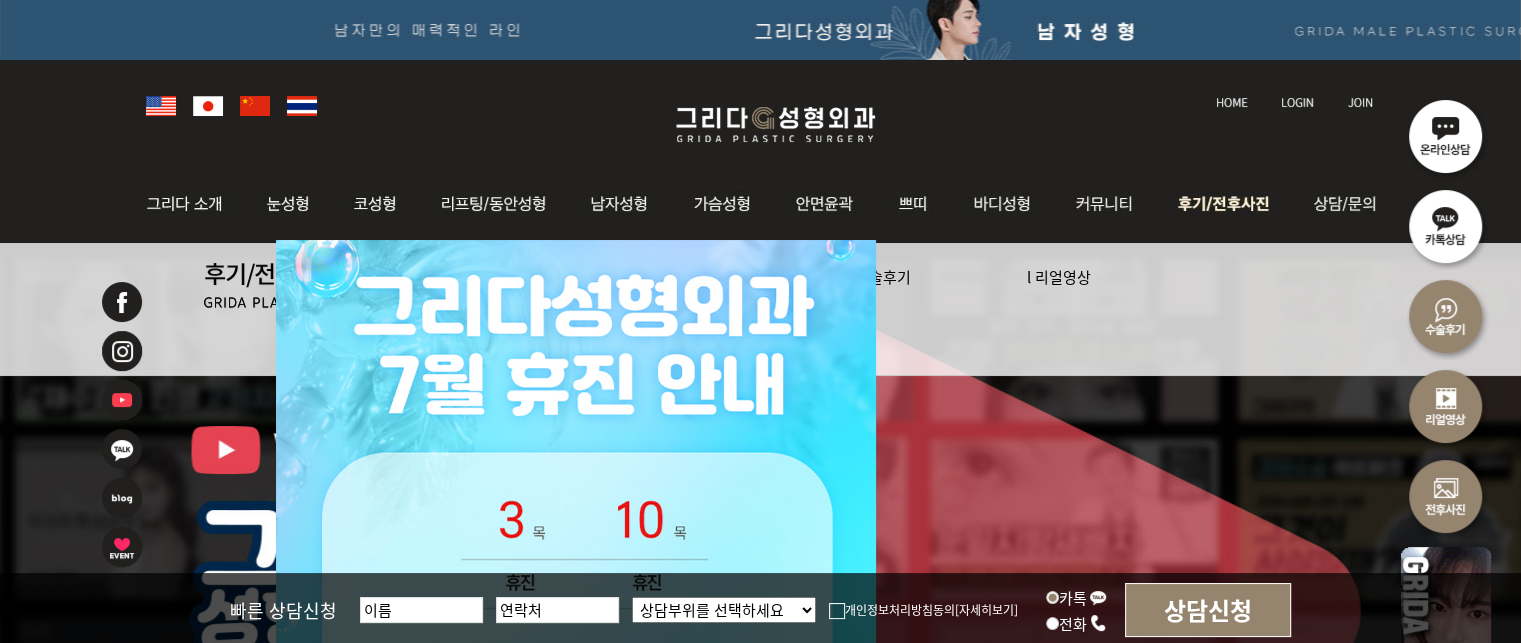 click at bounding box center (1226, 204) 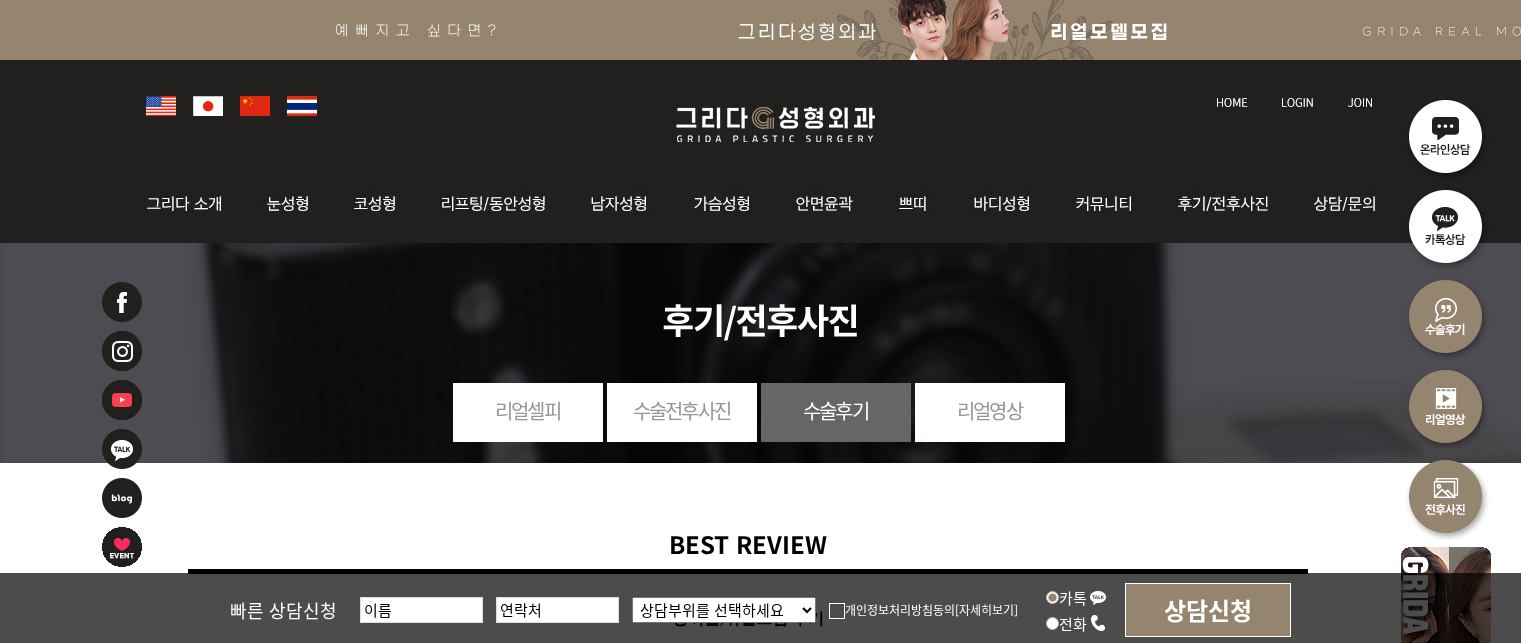 scroll, scrollTop: 0, scrollLeft: 0, axis: both 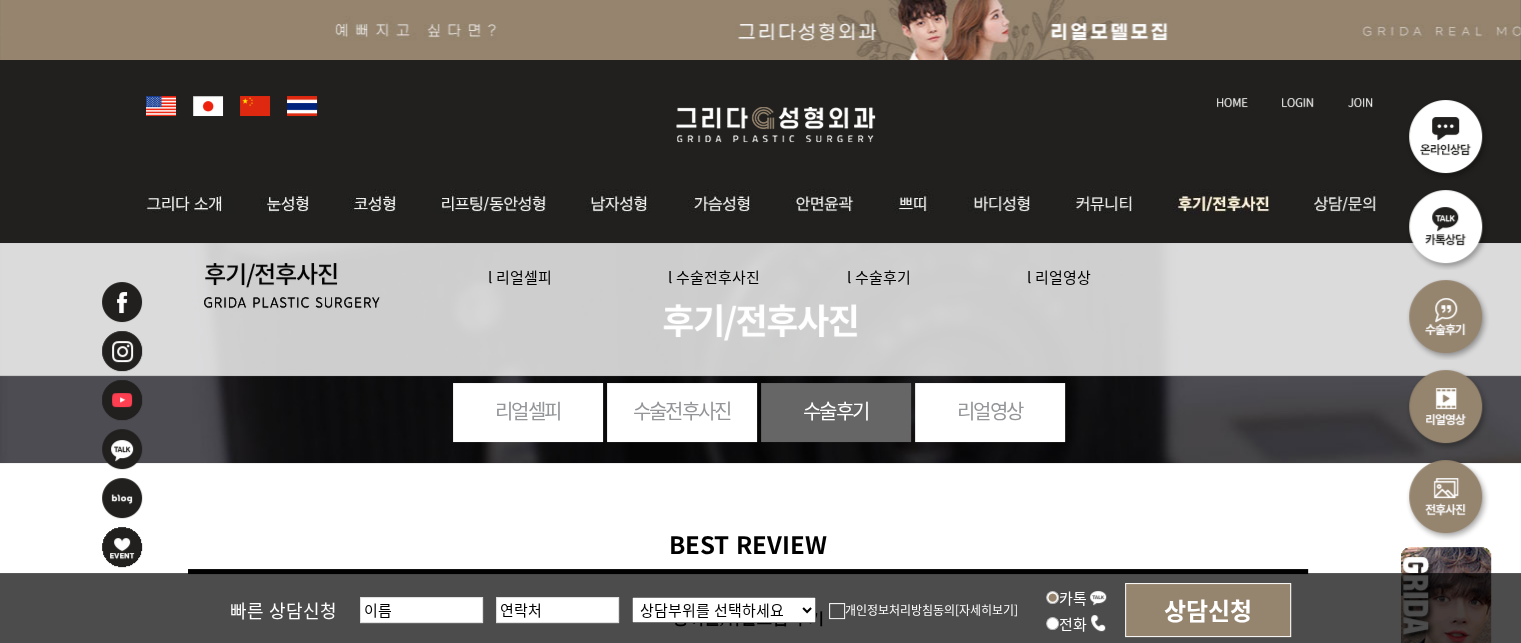 click on "l 리얼셀피" at bounding box center (578, 277) 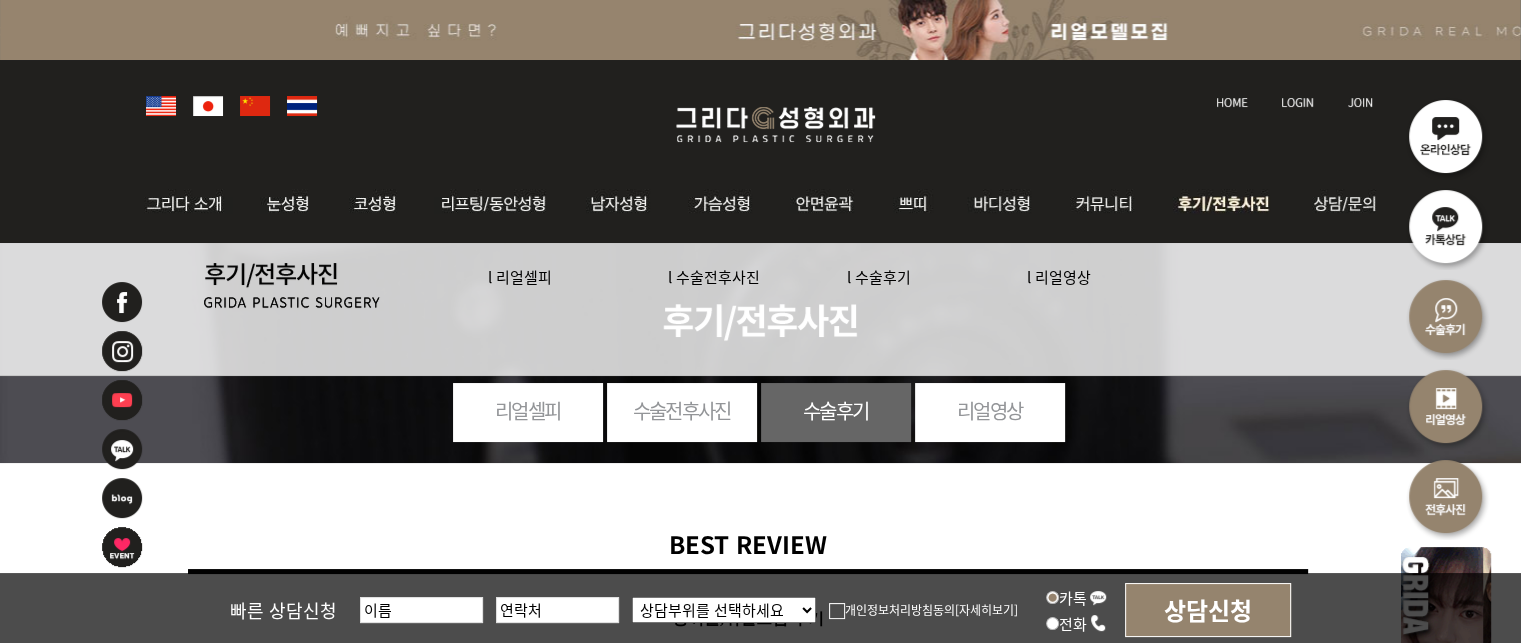 click on "l 리얼셀피" at bounding box center (520, 276) 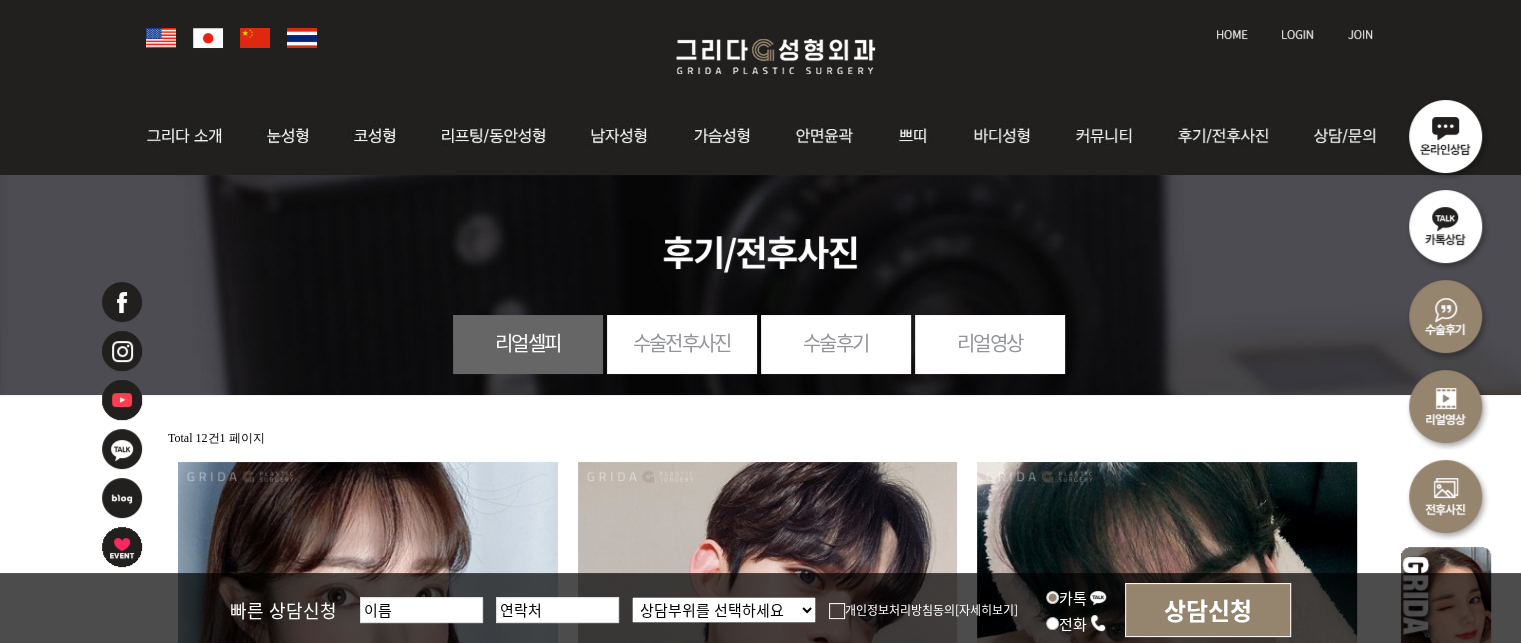 scroll, scrollTop: 0, scrollLeft: 0, axis: both 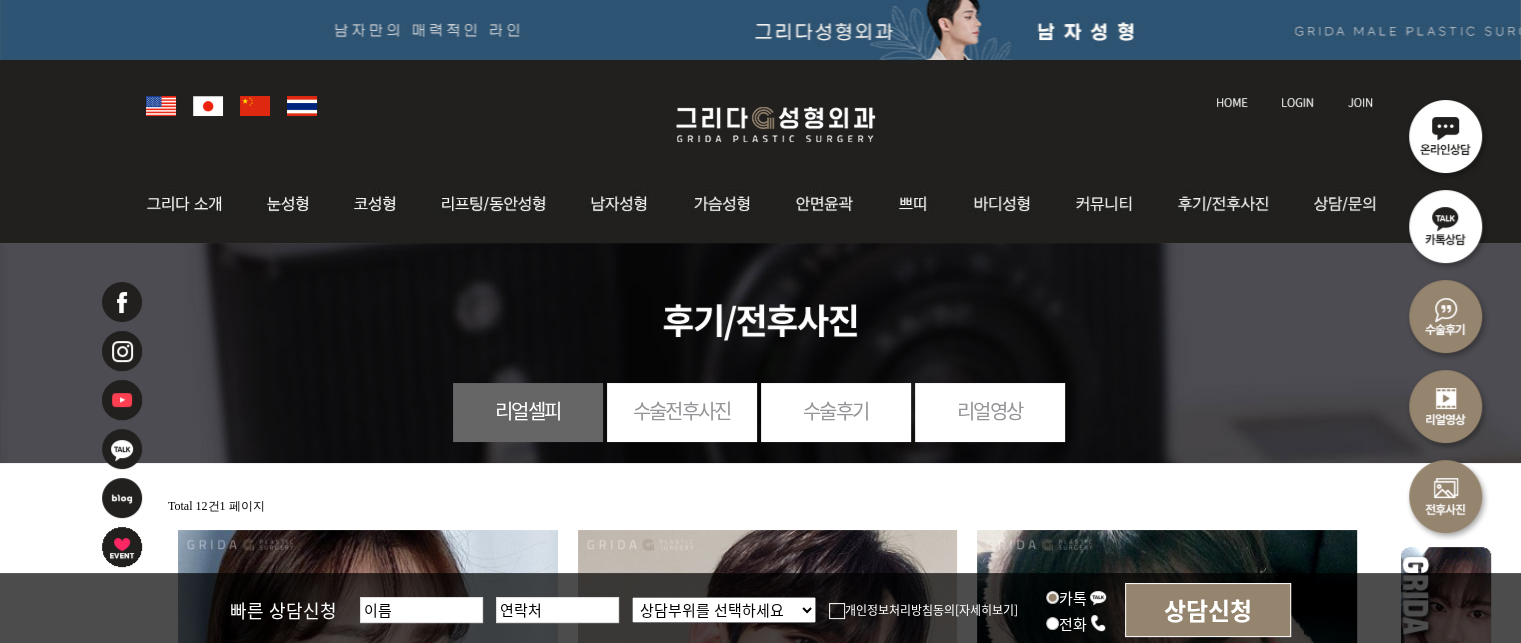 click on "수술전후사진" at bounding box center (682, 410) 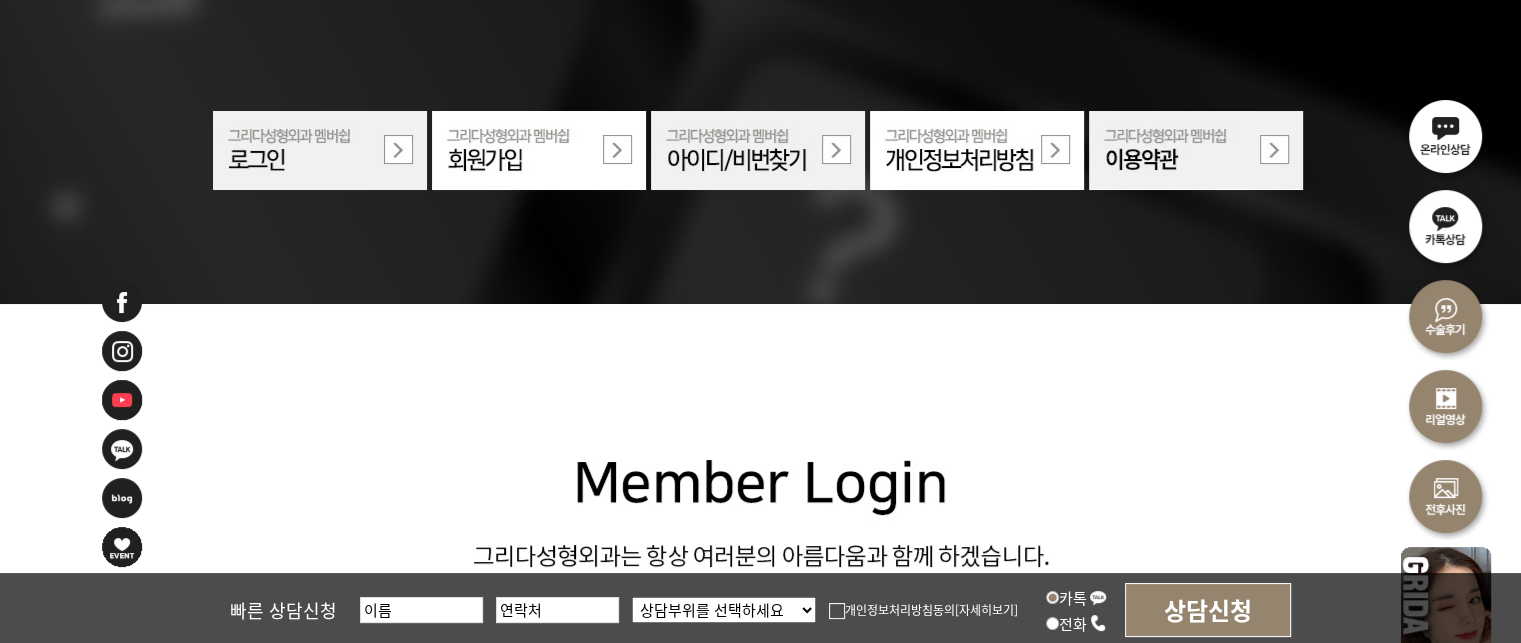 scroll, scrollTop: 100, scrollLeft: 0, axis: vertical 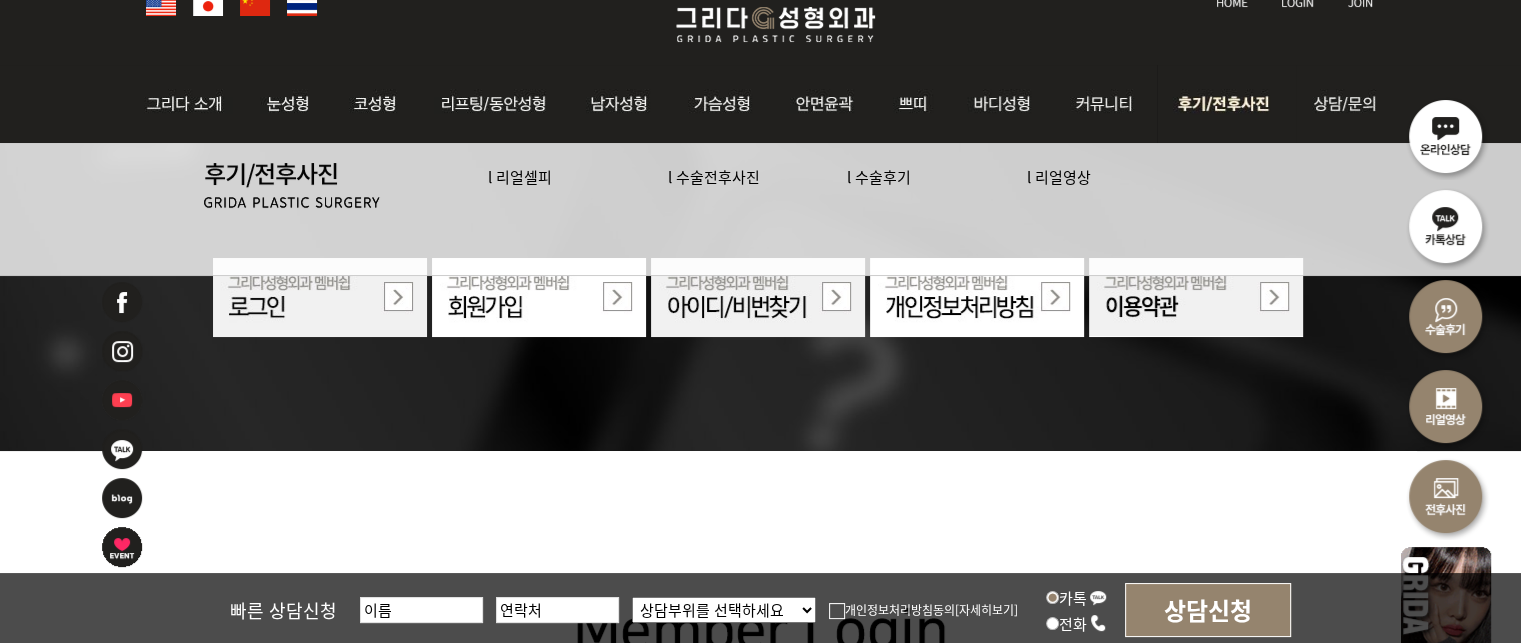 click on "l 수술후기" at bounding box center (879, 176) 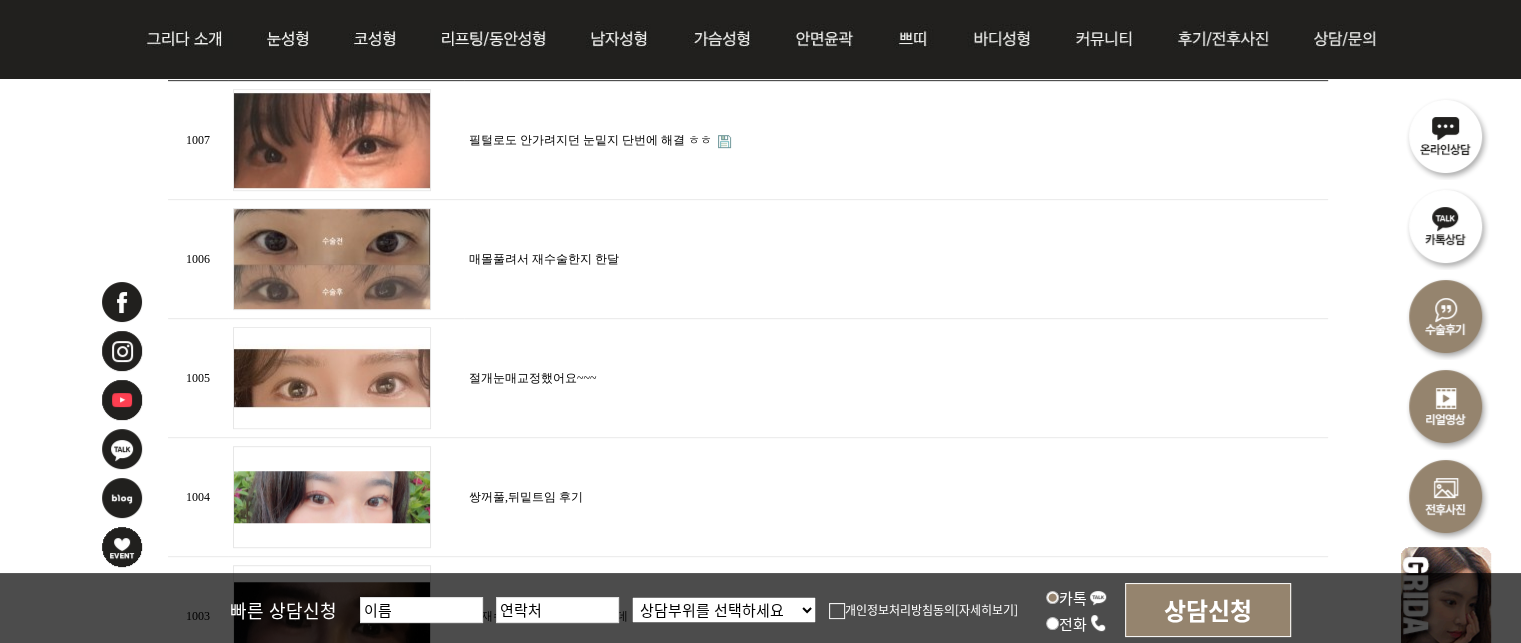 scroll, scrollTop: 600, scrollLeft: 0, axis: vertical 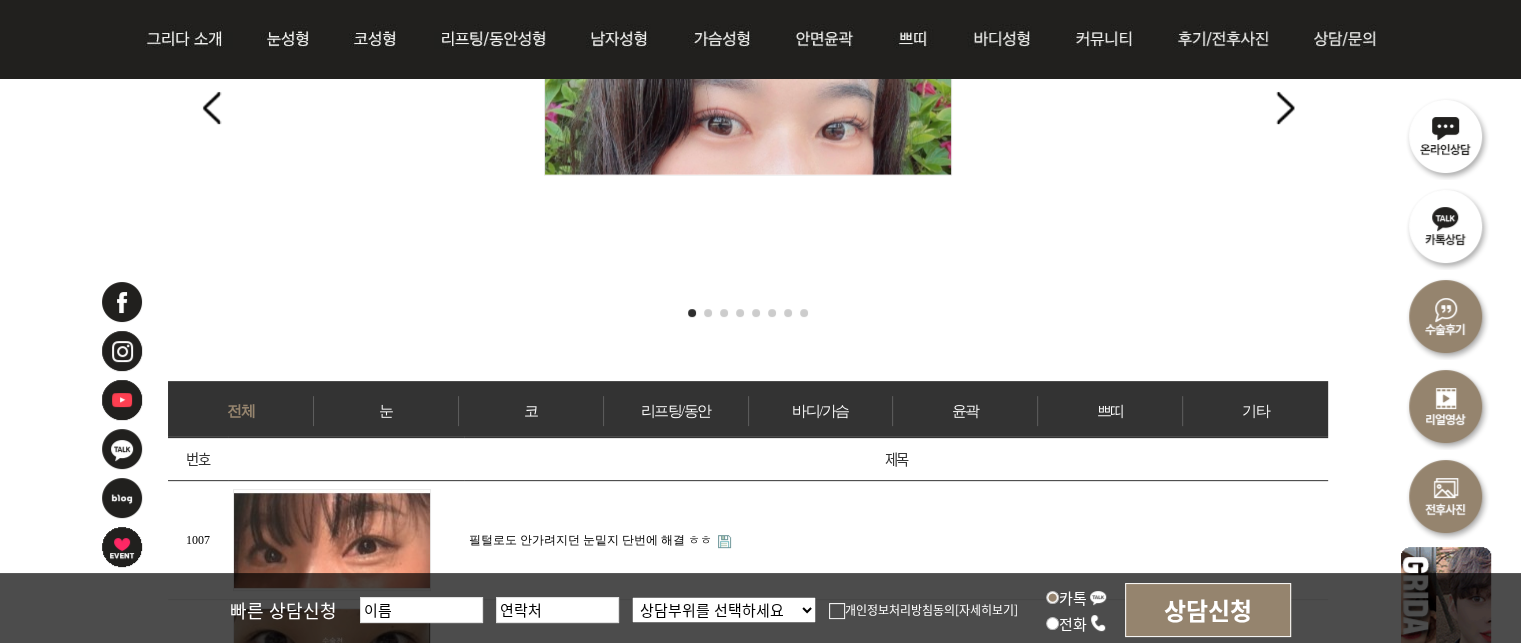 click on "눈" at bounding box center (386, 411) 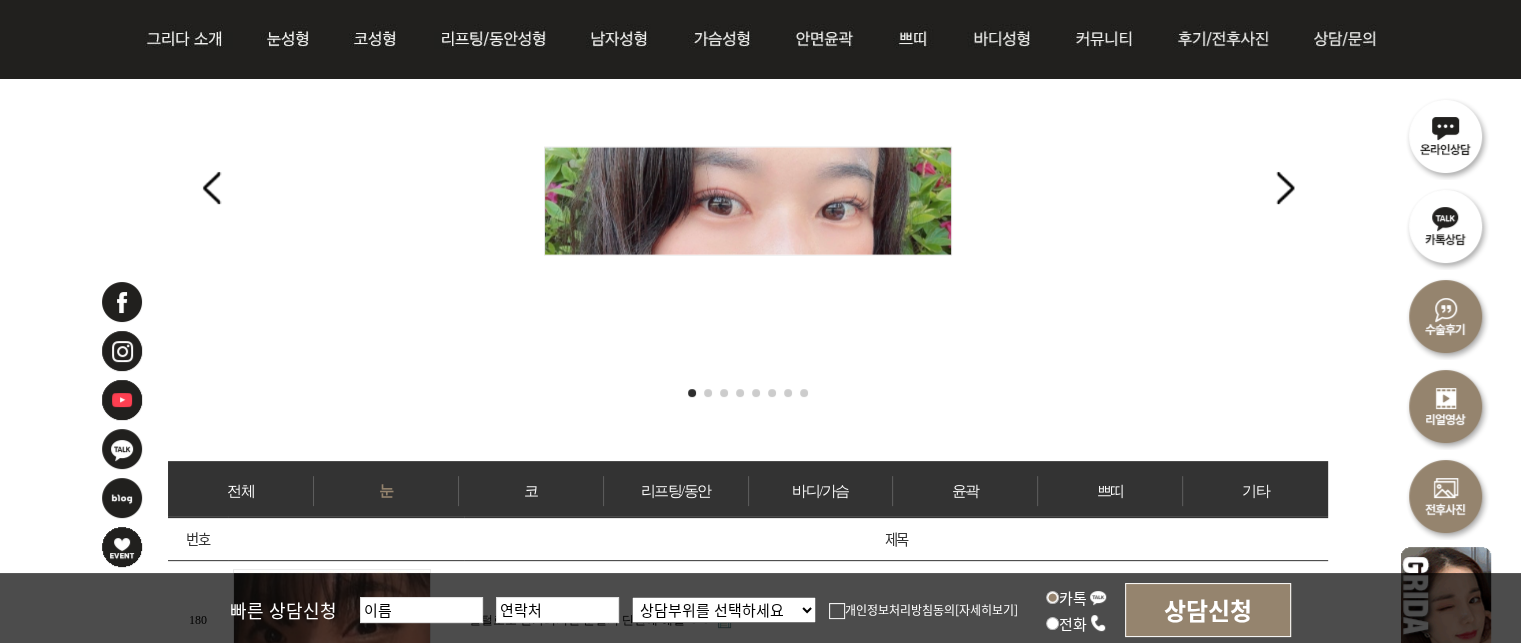 scroll, scrollTop: 700, scrollLeft: 0, axis: vertical 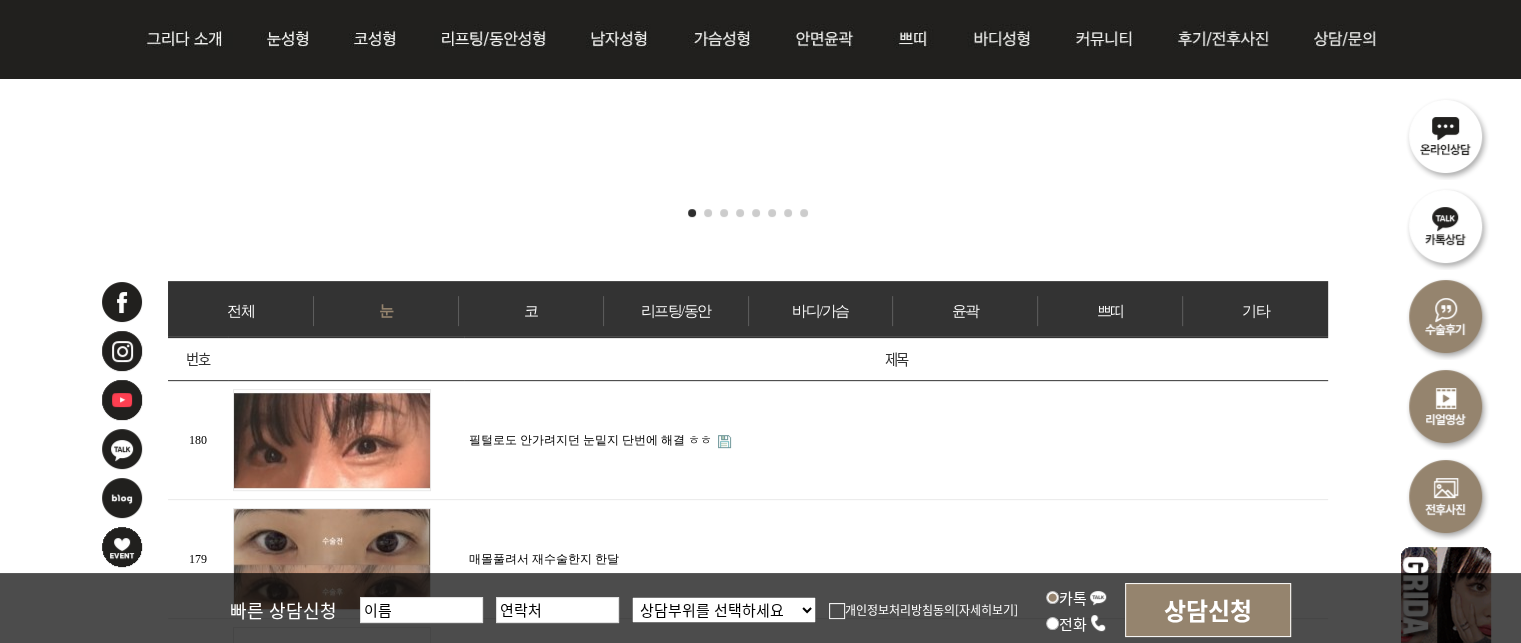 click on "필털로도 안가려지던 눈밑지 단번에 해결 ㅎㅎ" at bounding box center (590, 440) 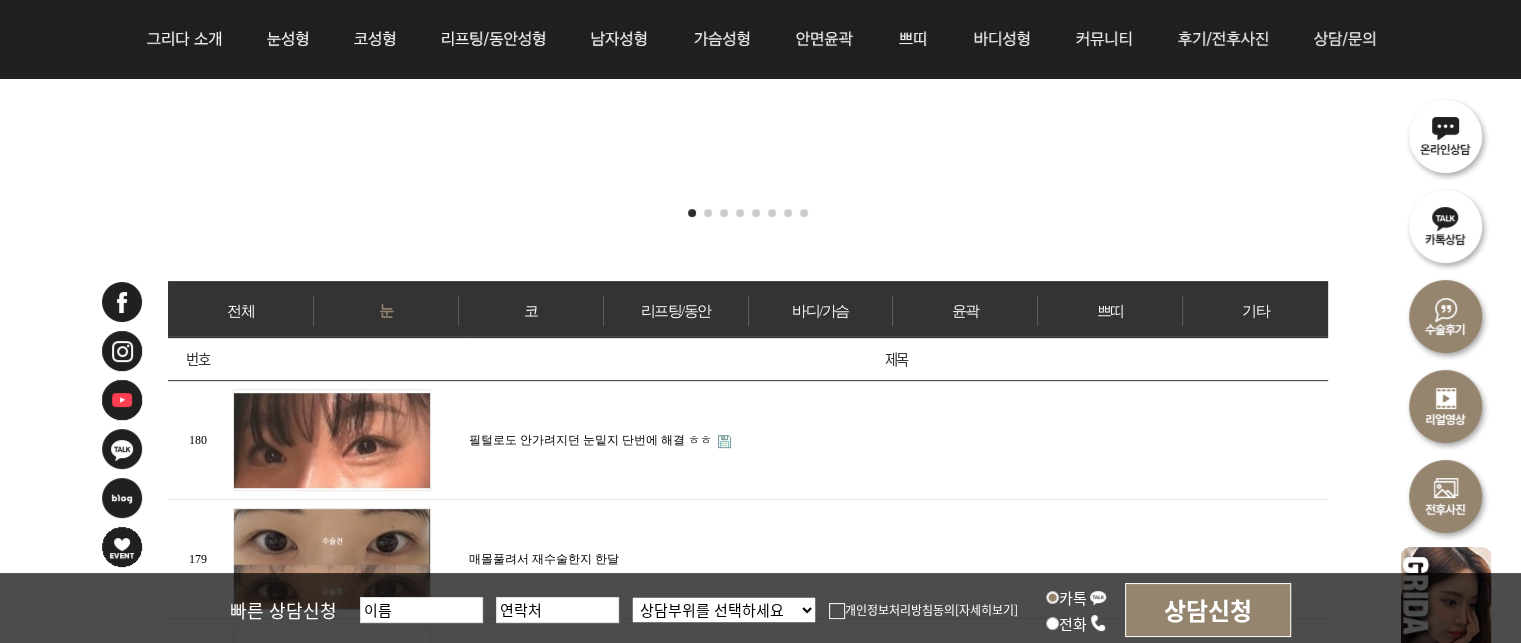 click on "눈" at bounding box center (386, 311) 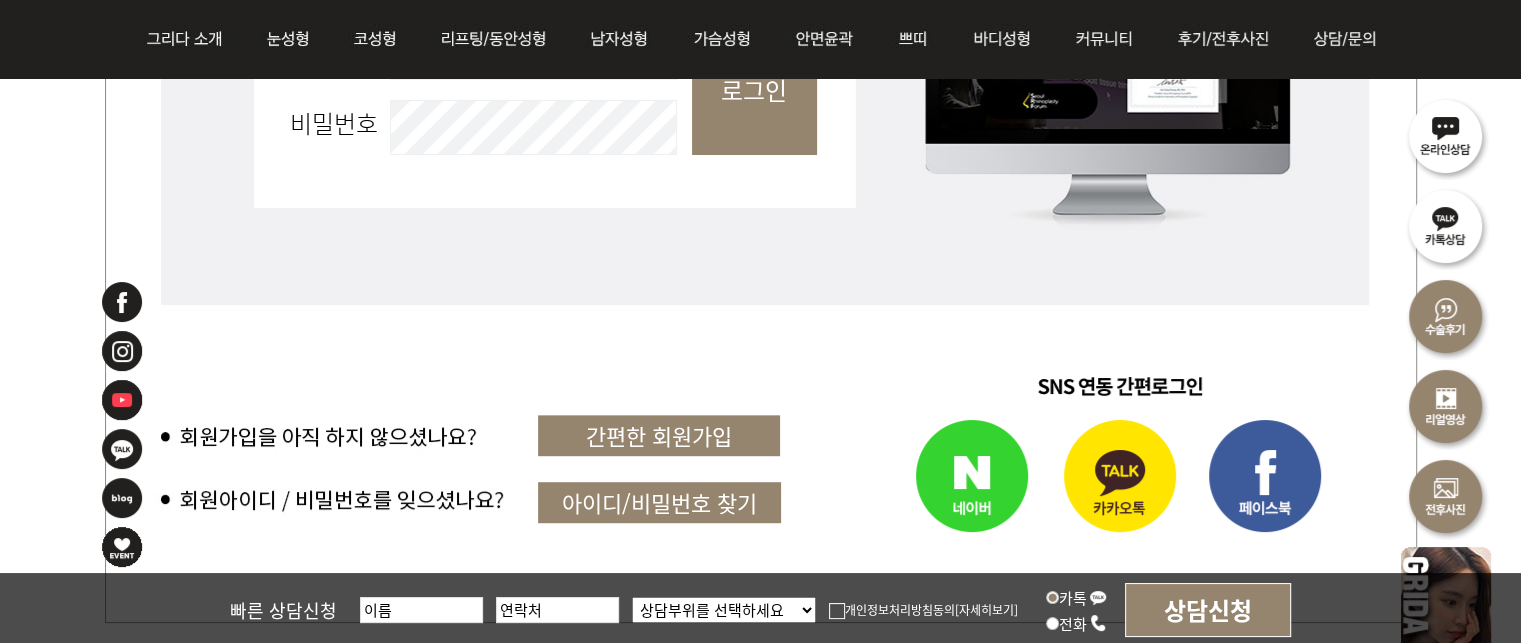 scroll, scrollTop: 900, scrollLeft: 0, axis: vertical 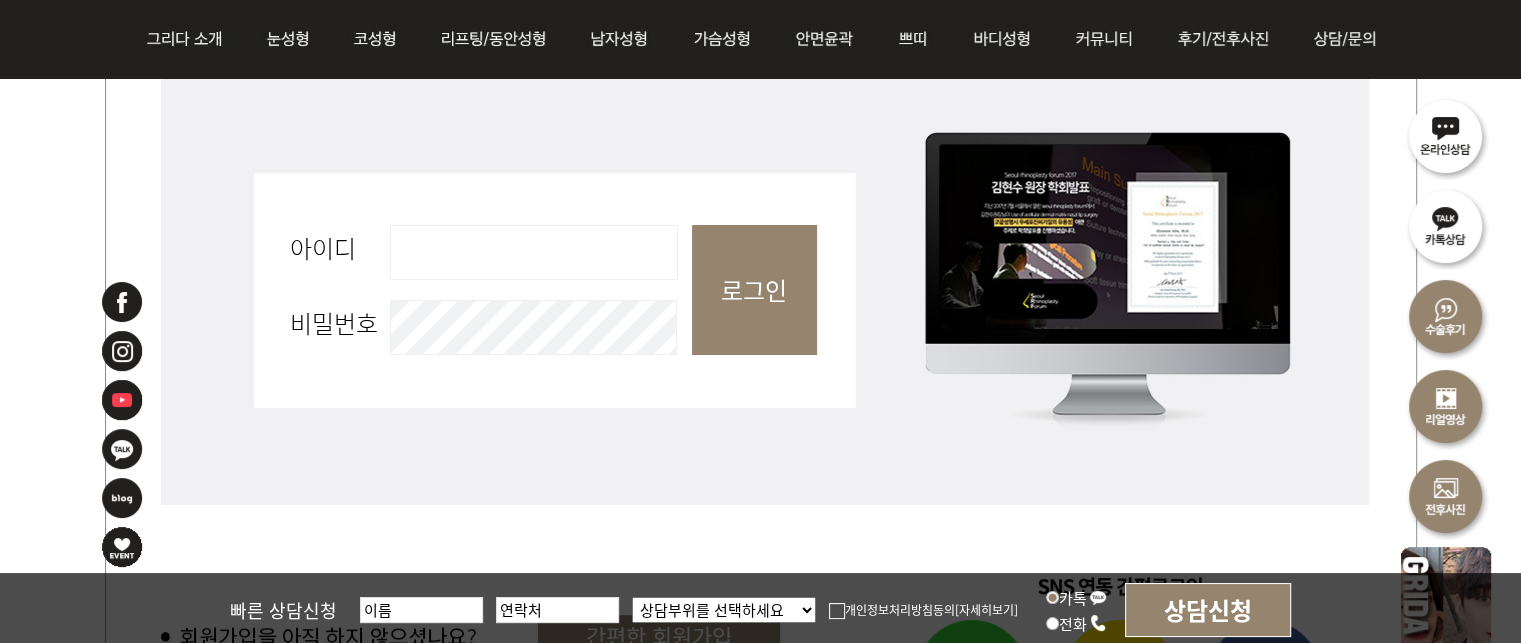 click on "아이디  필수" at bounding box center [534, 252] 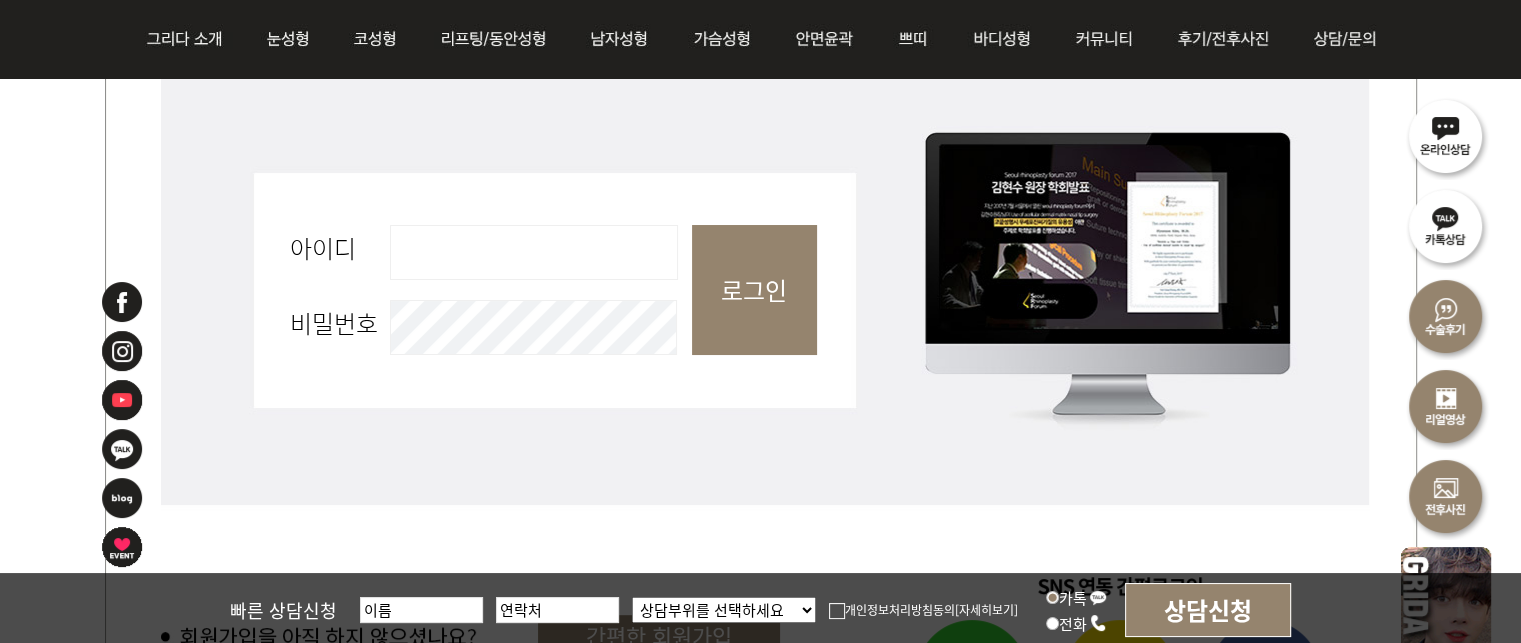 type on "hyunierc" 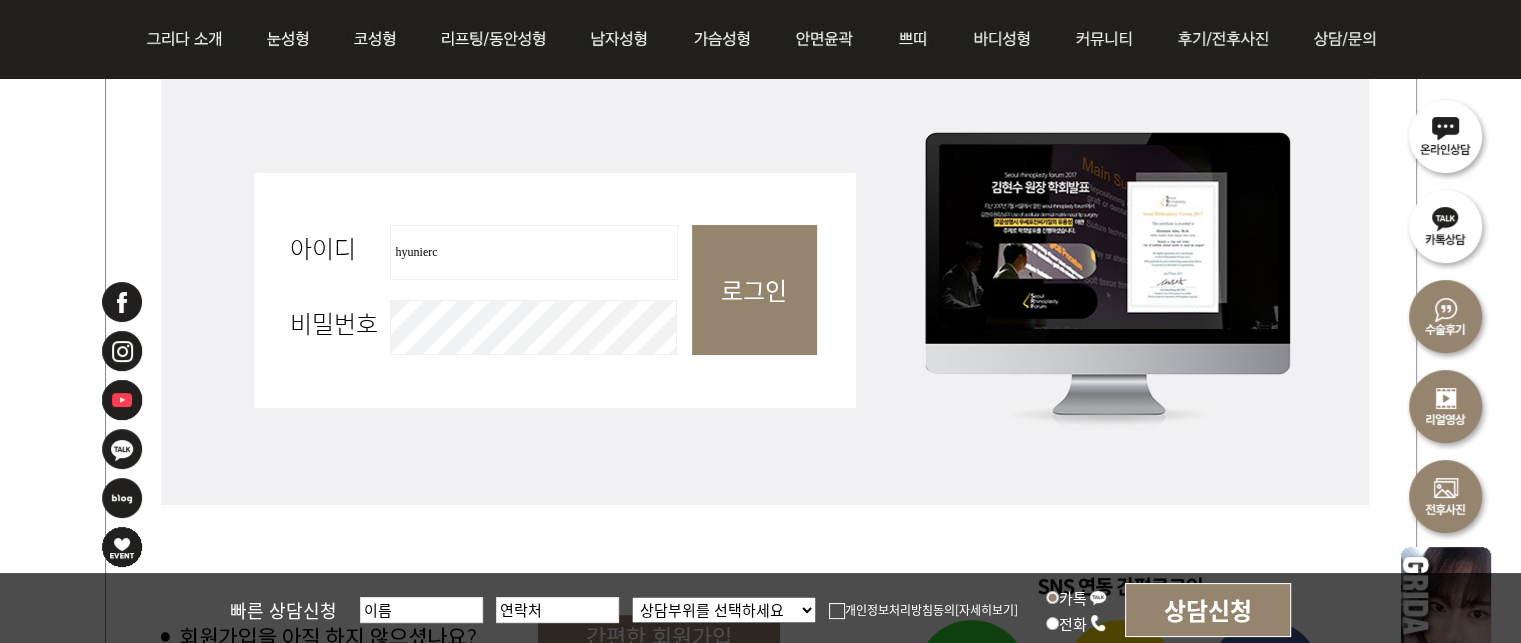 click on "로그인" at bounding box center (754, 290) 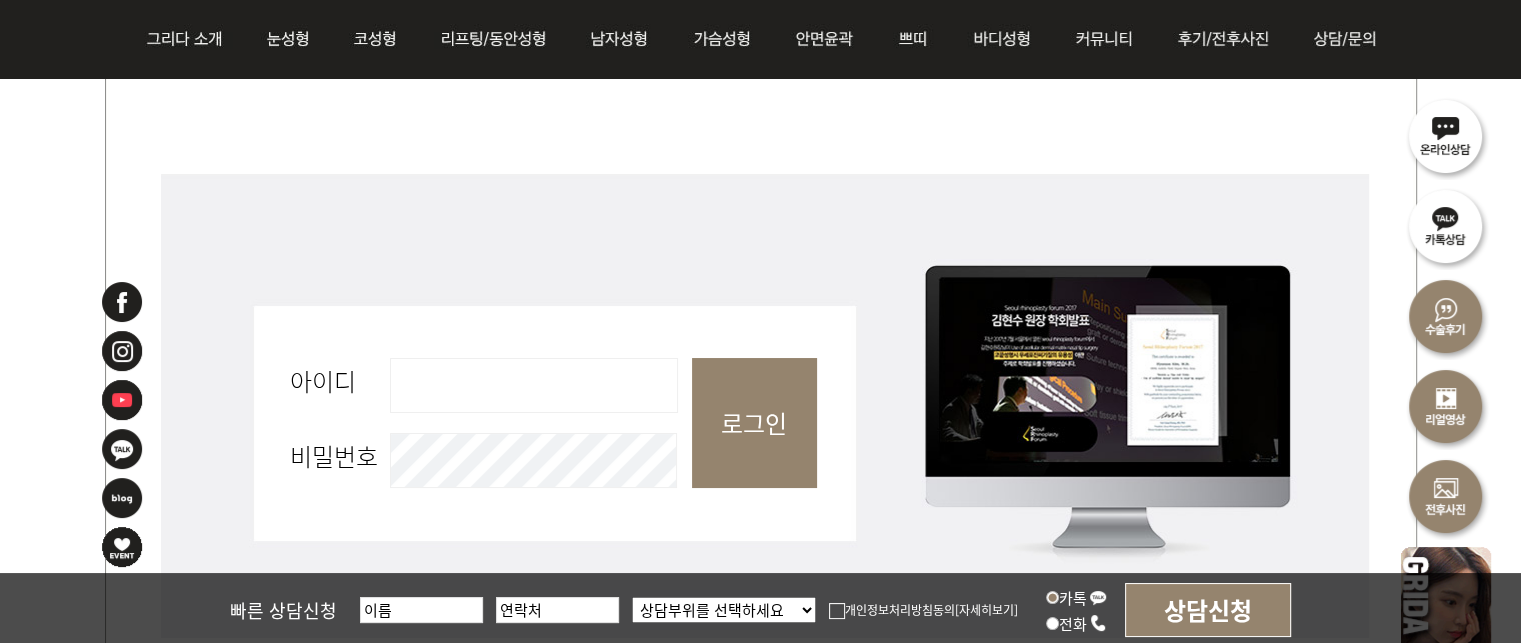 scroll, scrollTop: 900, scrollLeft: 0, axis: vertical 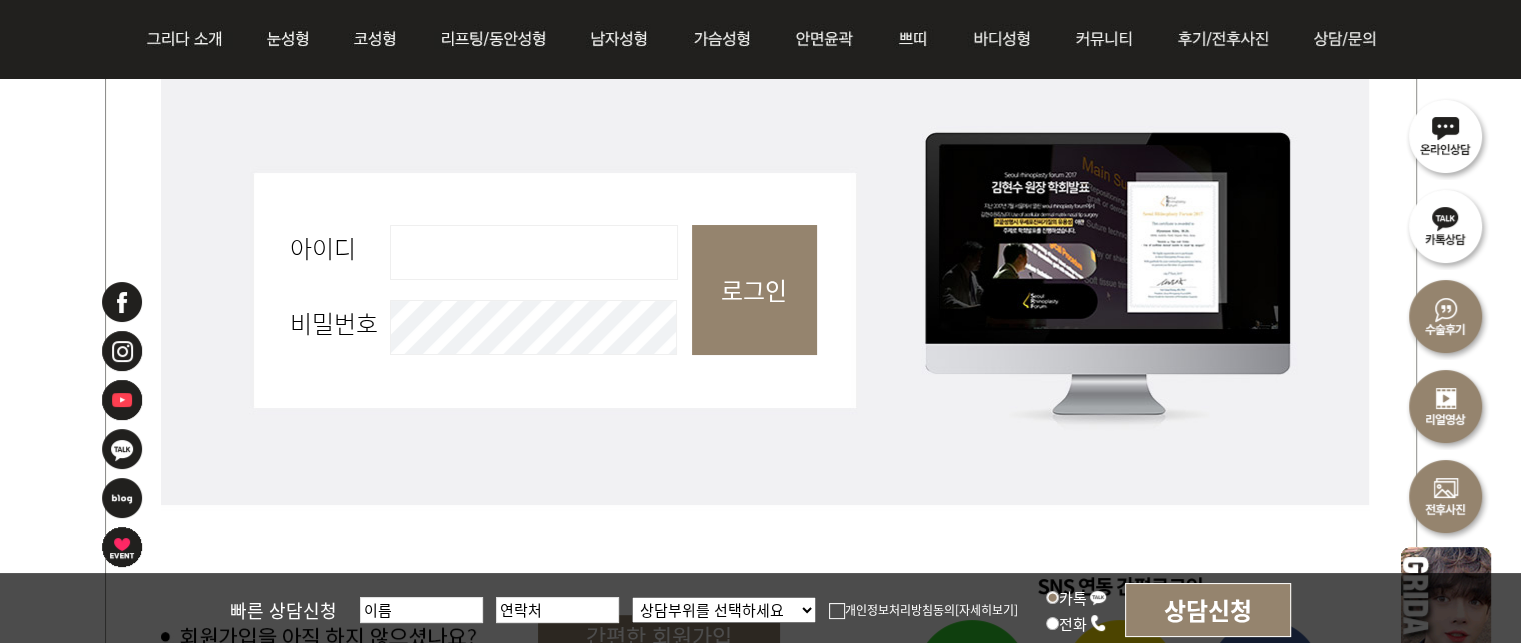 click on "아이디  필수" at bounding box center (534, 252) 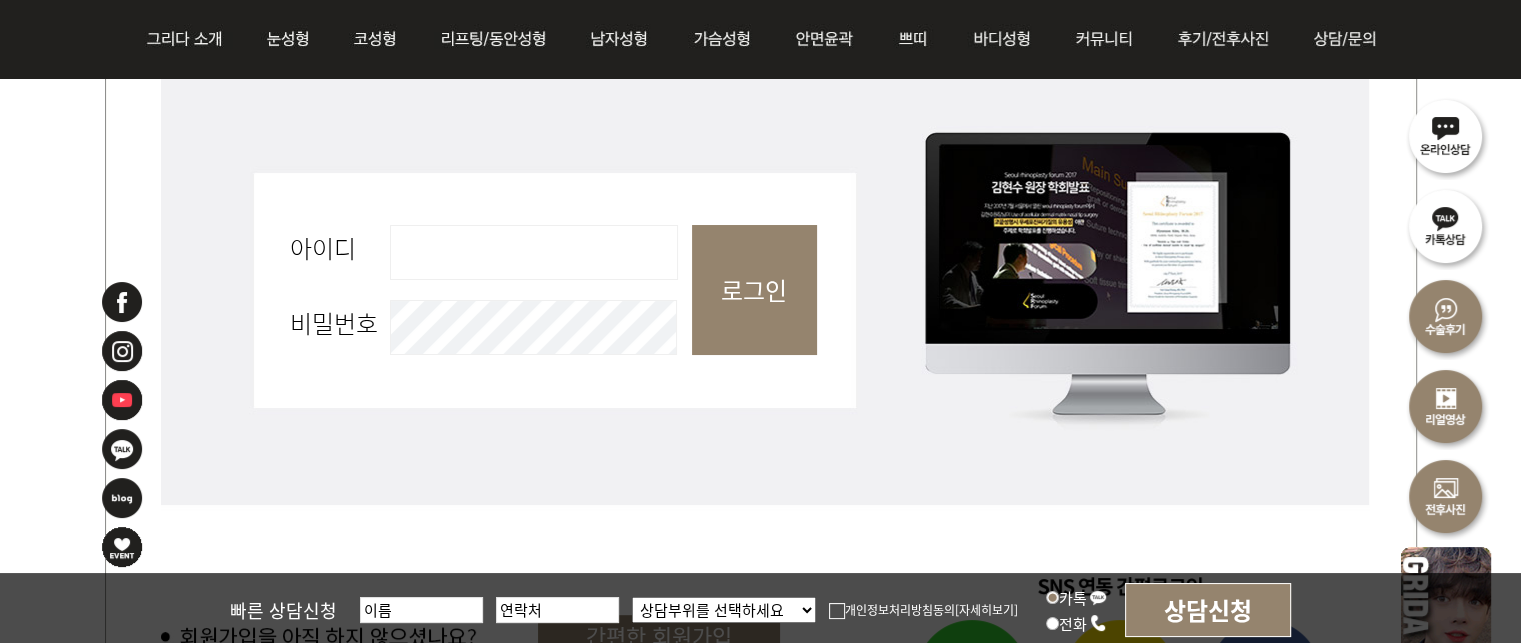 type on "hyunierc" 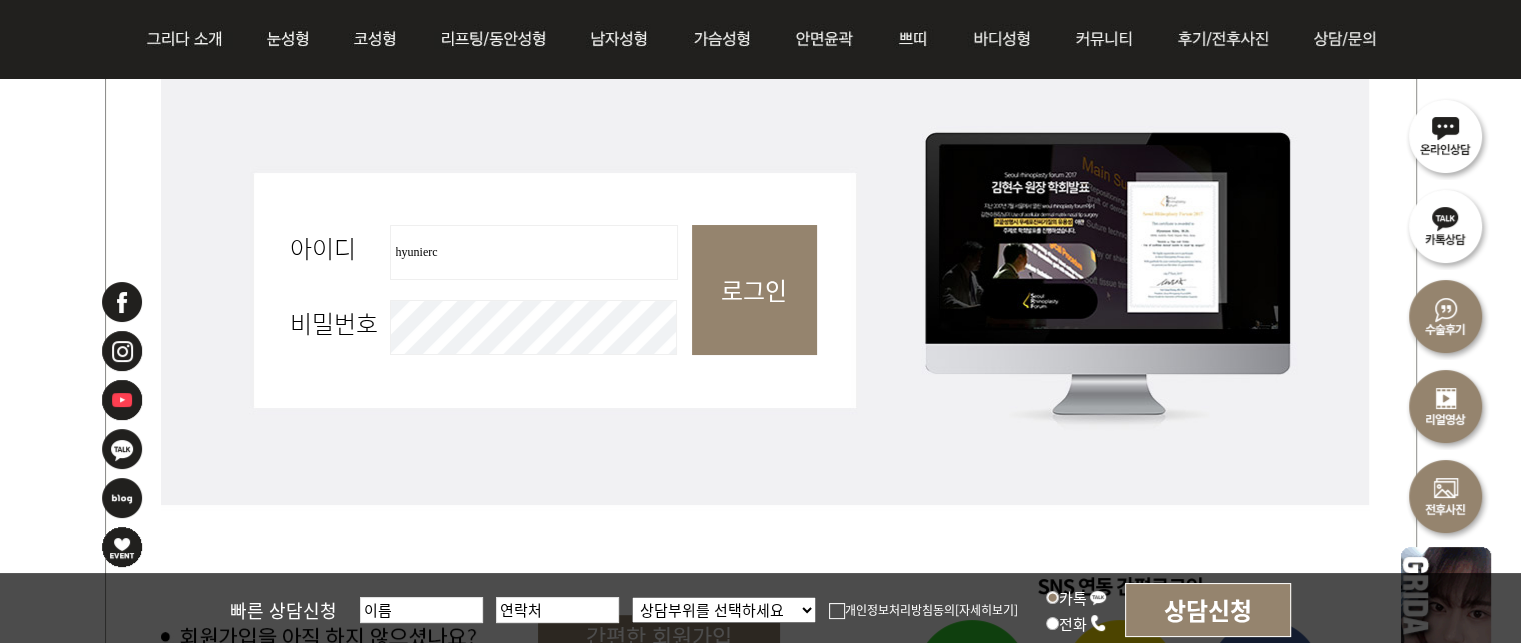 click on "회원로그인
[PERSON_NAME]
비밀번호  필수
로그인" at bounding box center [761, 300] 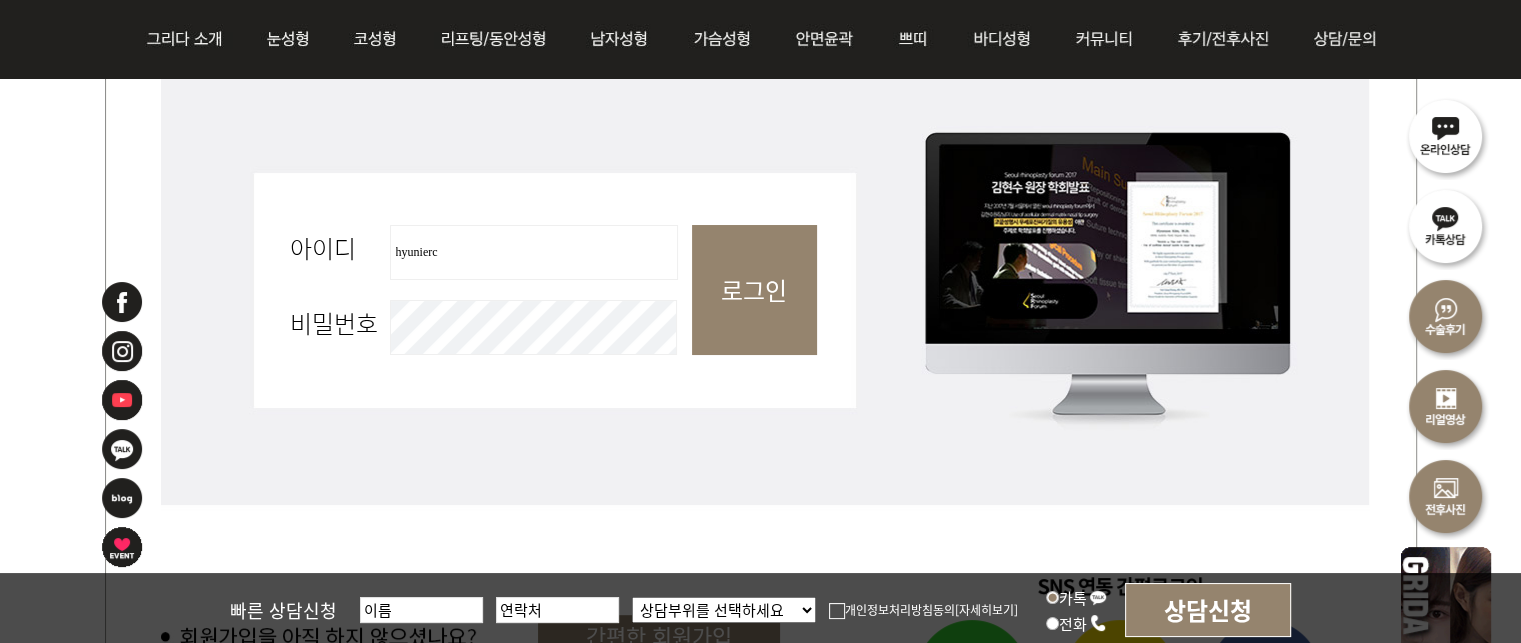 click on "로그인" at bounding box center (754, 290) 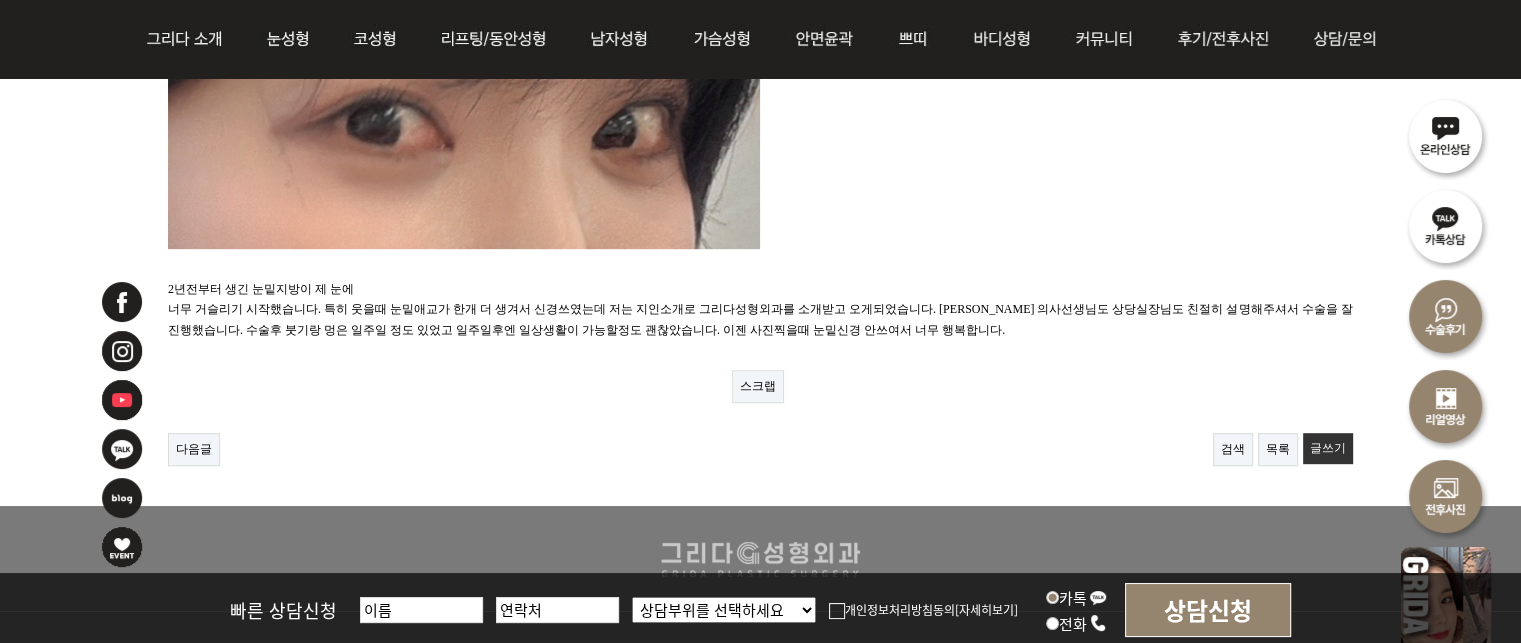 scroll, scrollTop: 1000, scrollLeft: 0, axis: vertical 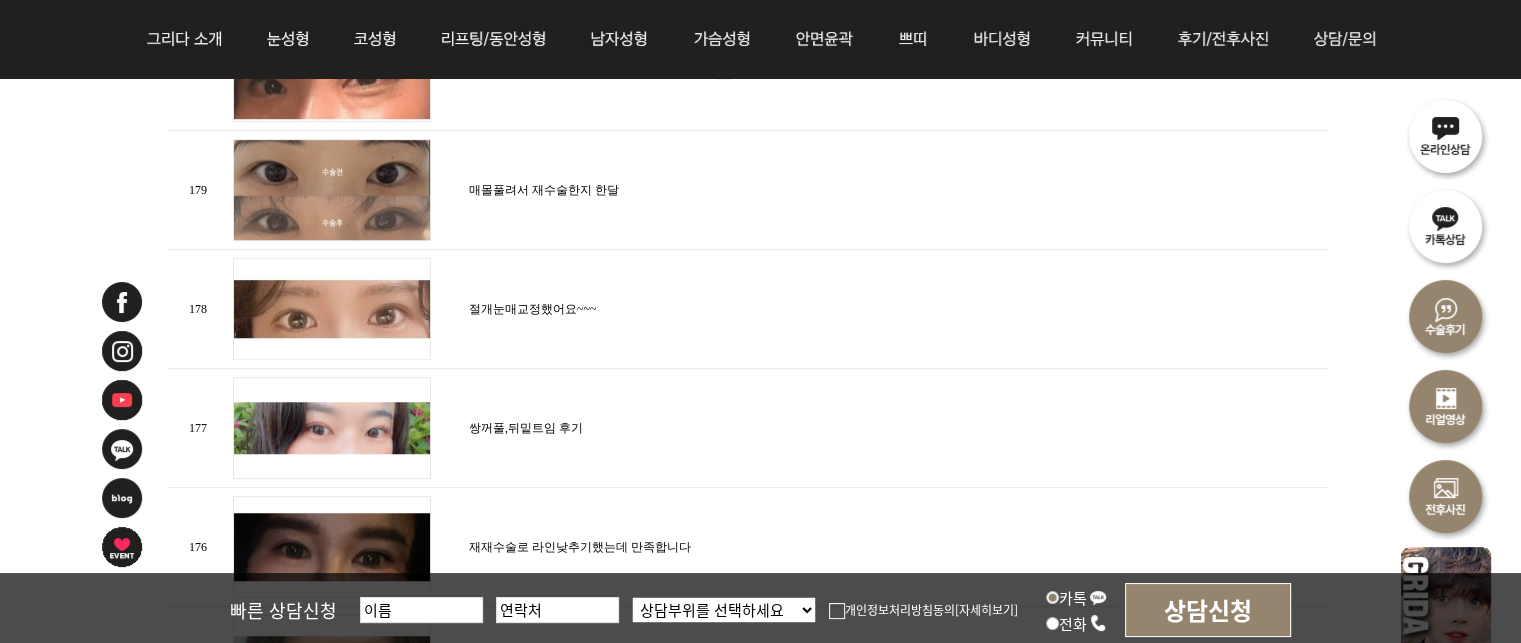 click on "절개눈매교정했어요~~~" at bounding box center [532, 309] 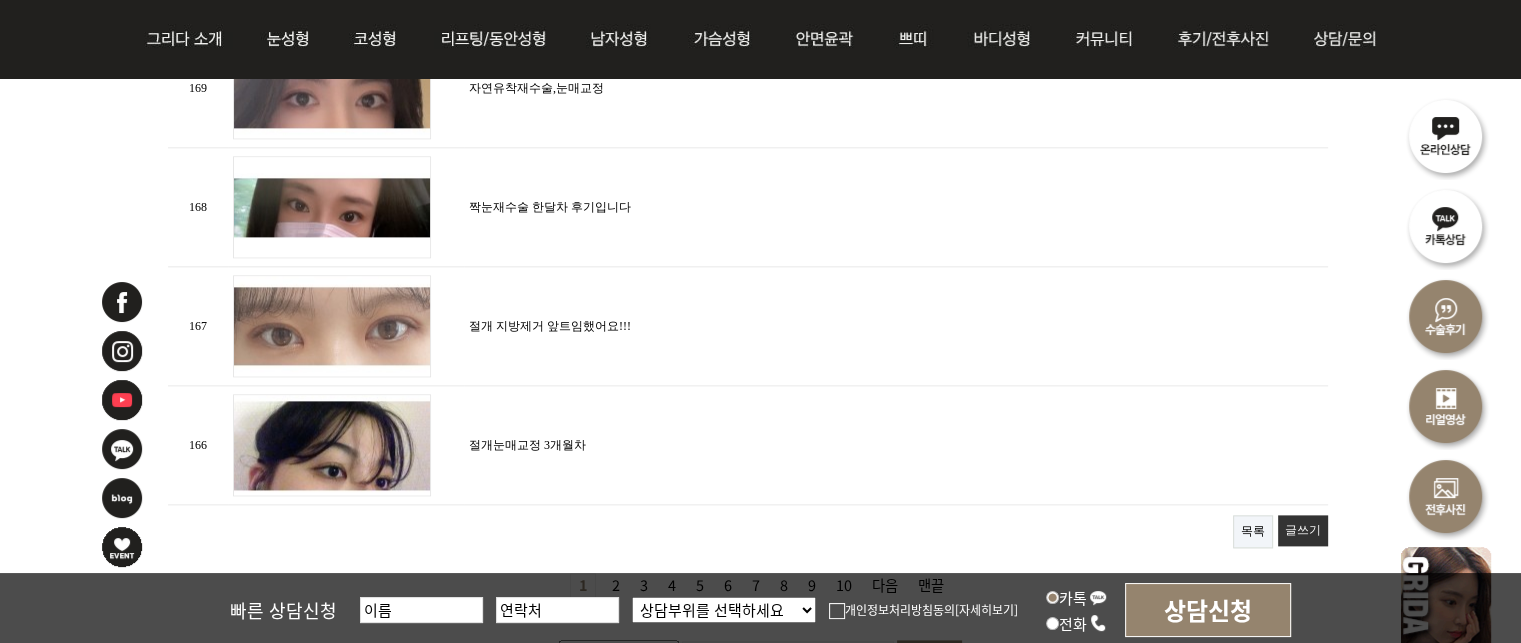 scroll, scrollTop: 2400, scrollLeft: 0, axis: vertical 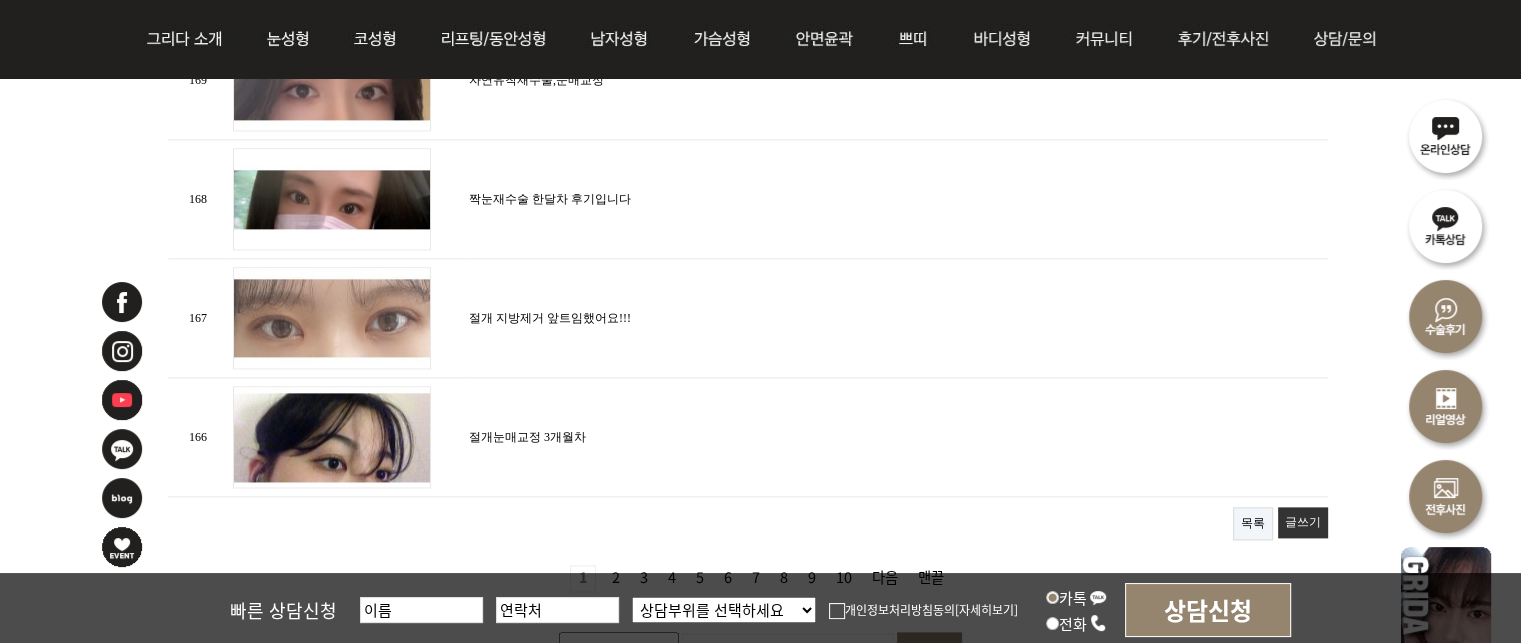 click on "절개눈매교정 3개월차" at bounding box center (527, 437) 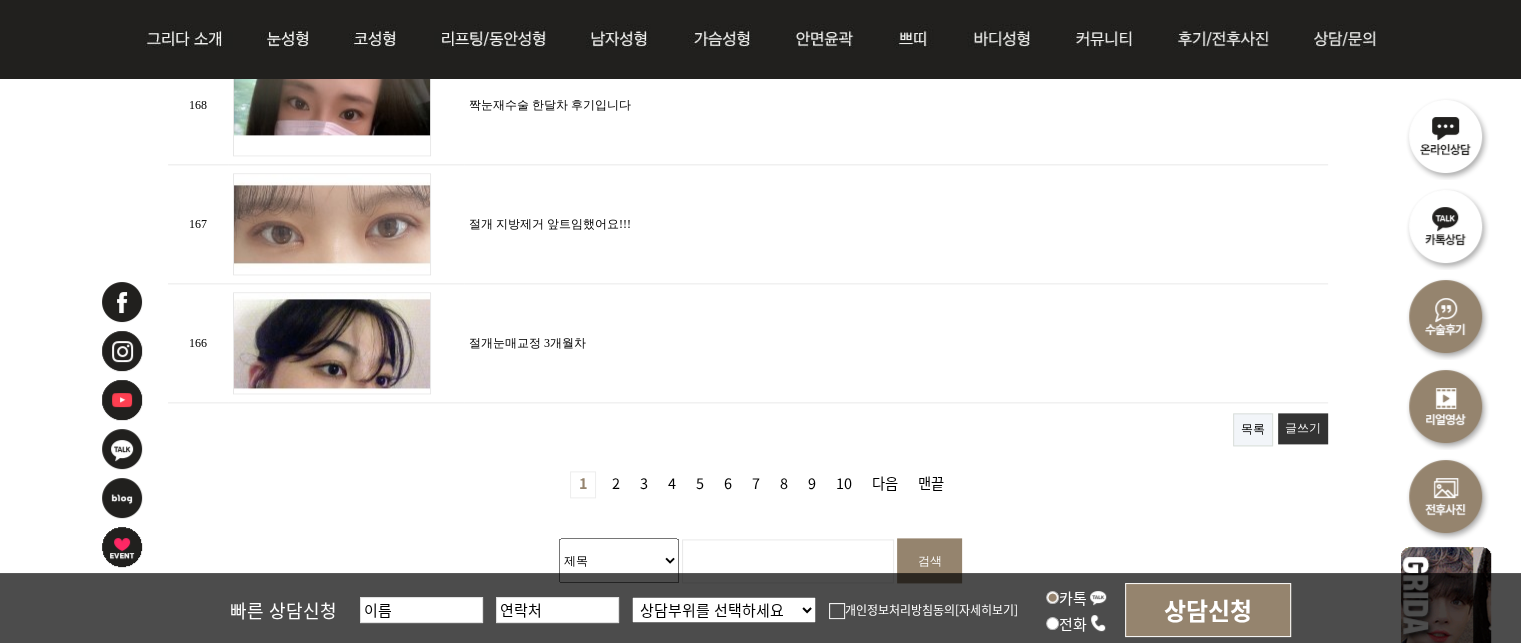 scroll, scrollTop: 2600, scrollLeft: 0, axis: vertical 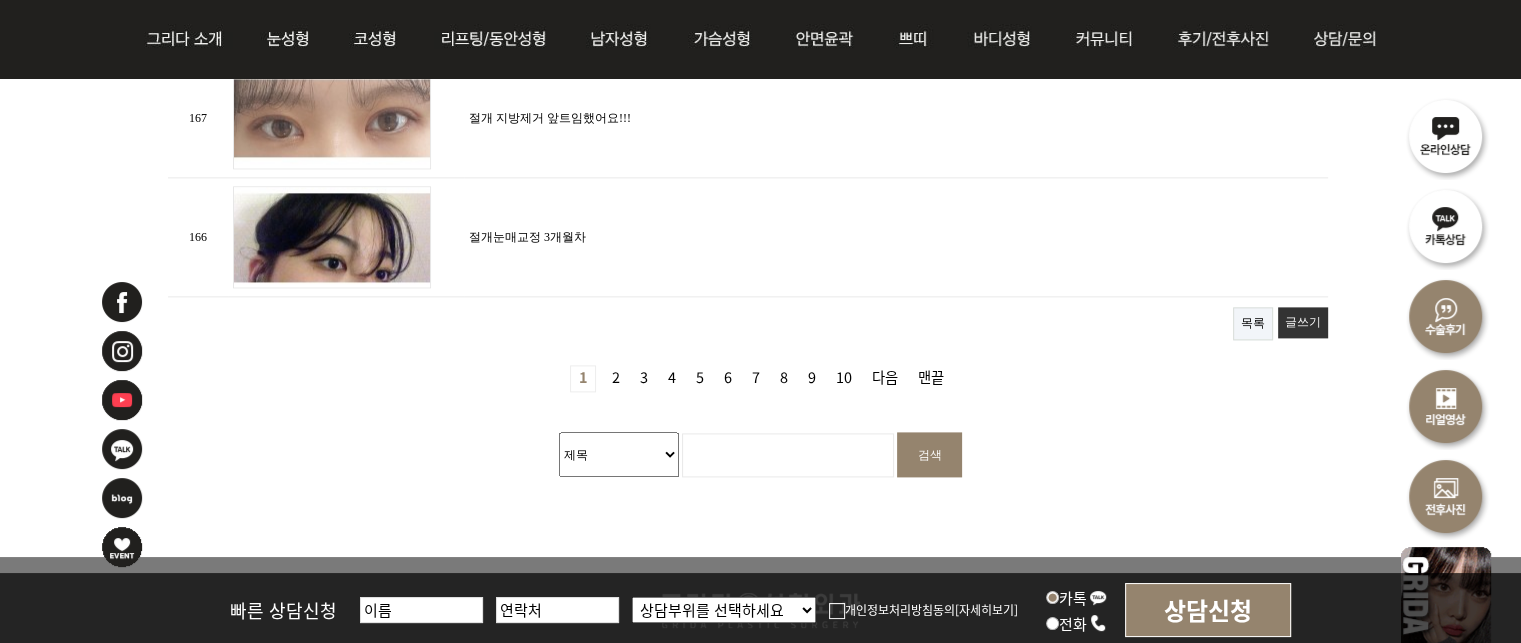 click on "열린 1 페이지
2 페이지
3 페이지
4 페이지
5 페이지
6 페이지
7 페이지
8 페이지
9 페이지
10 페이지
다음
맨끝" at bounding box center [760, 368] 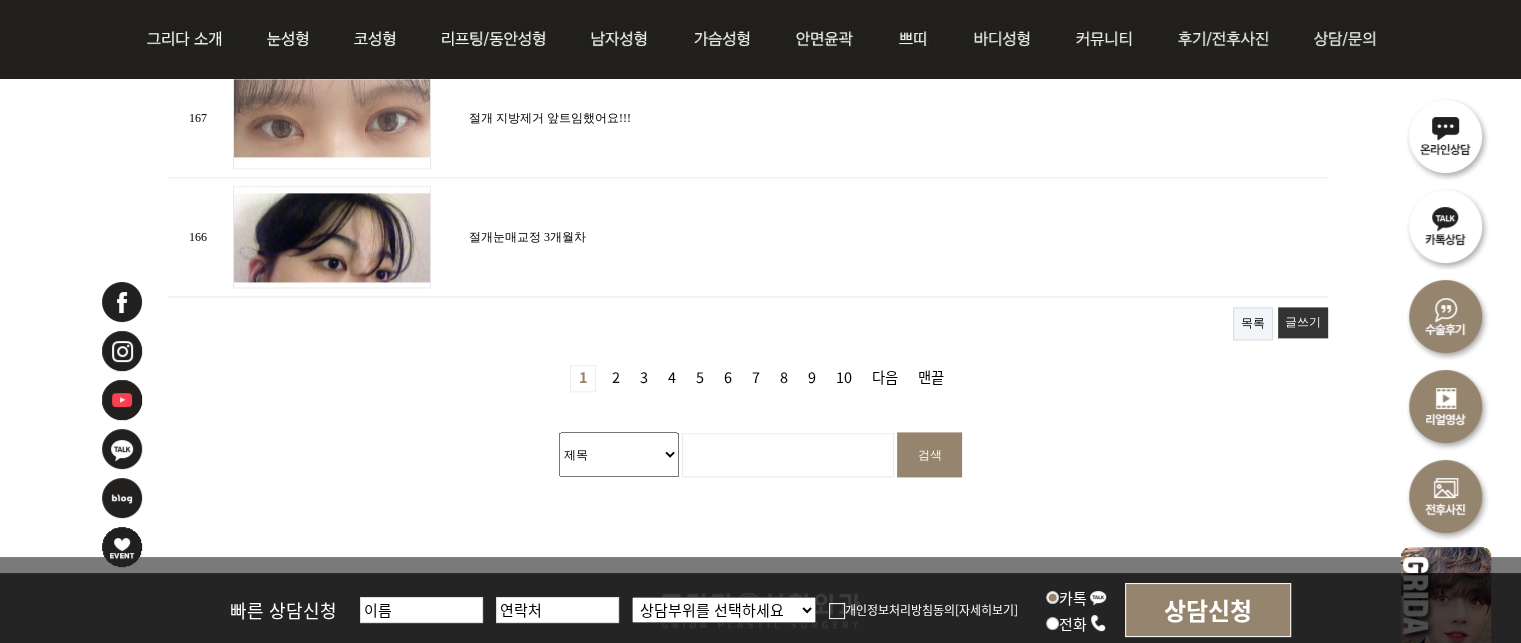 click on "2 페이지" at bounding box center (616, 378) 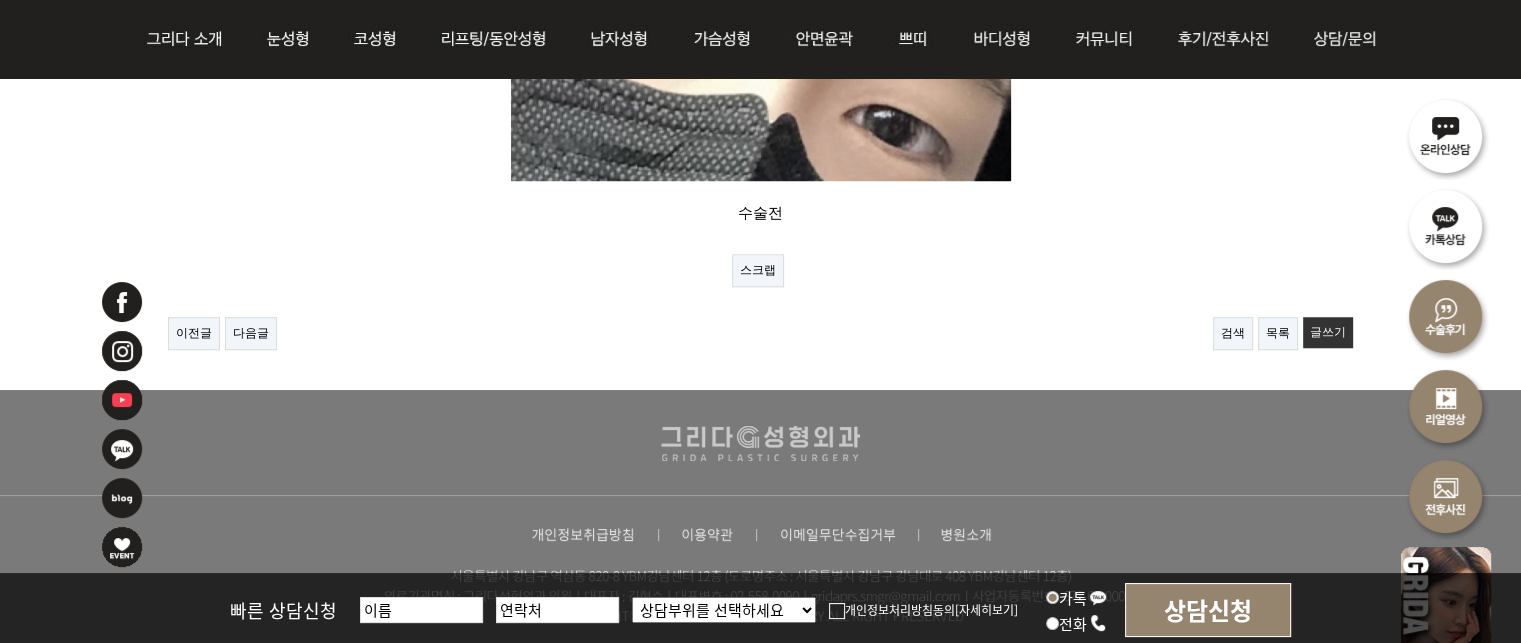 scroll, scrollTop: 1678, scrollLeft: 0, axis: vertical 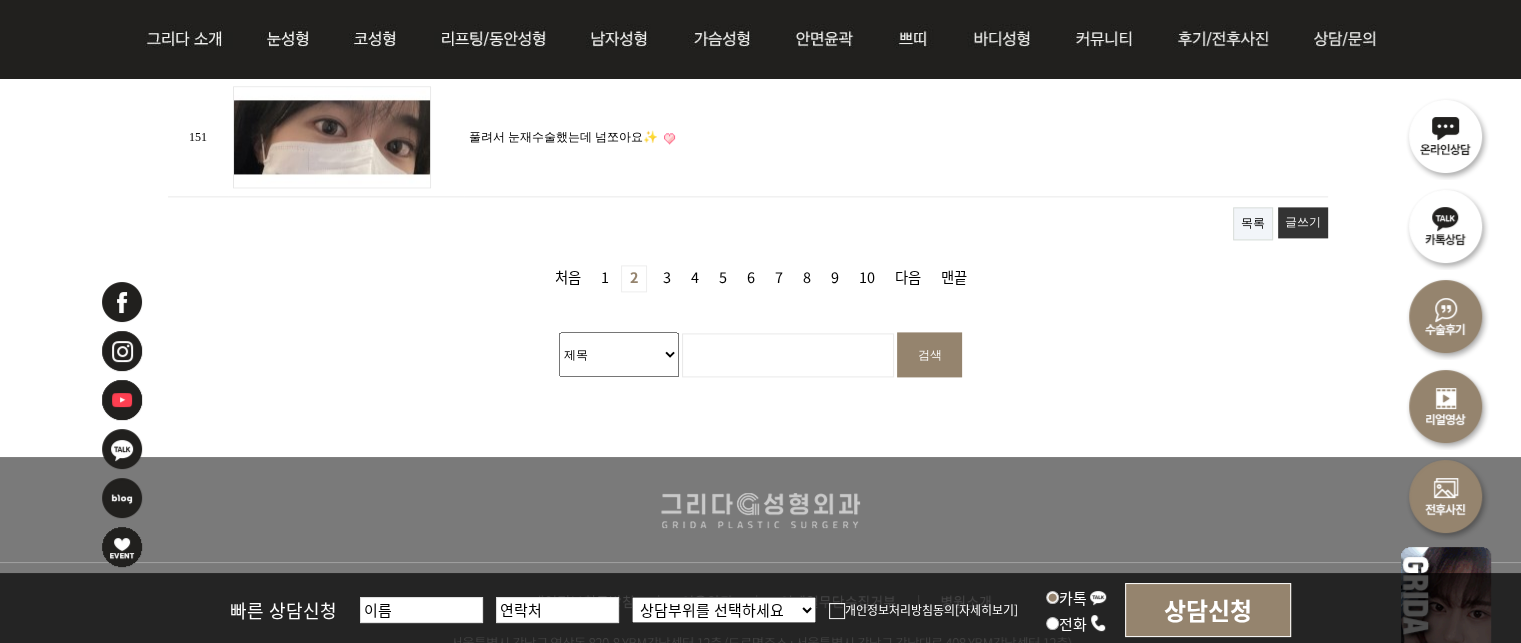 click on "글쓰기" at bounding box center [1303, 222] 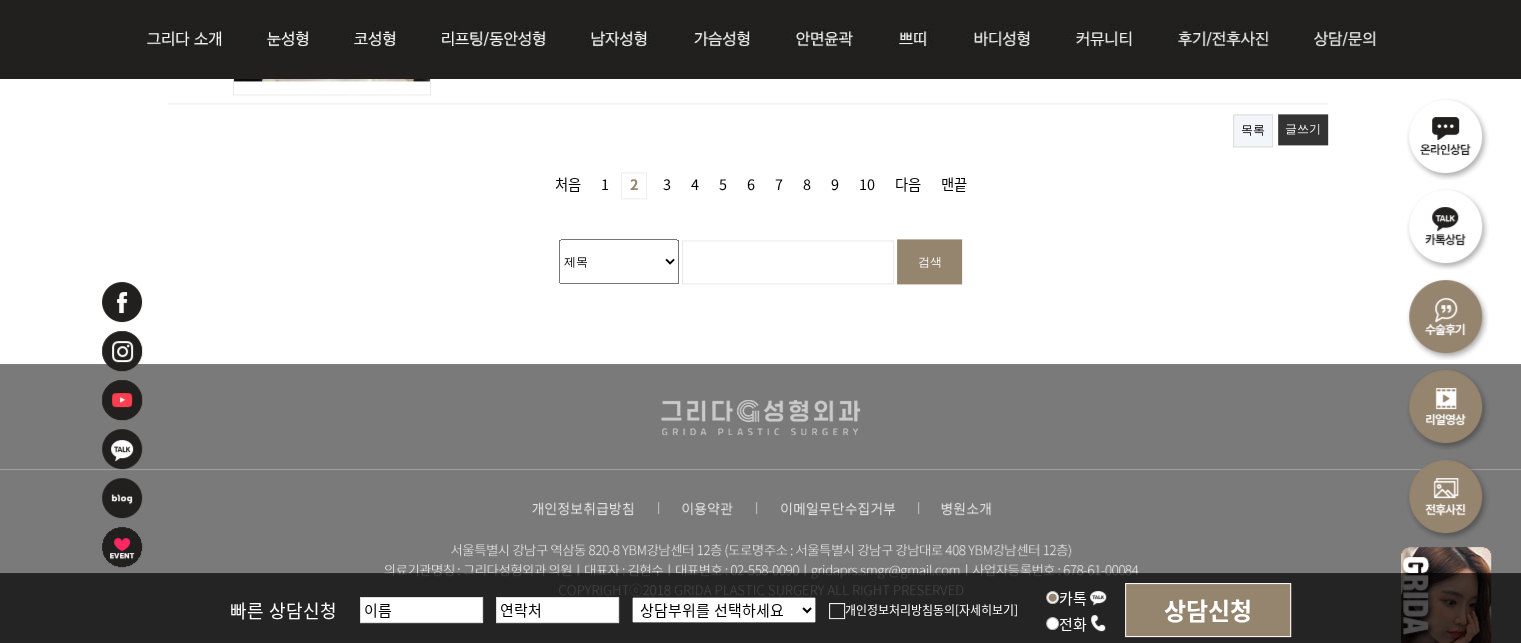 scroll, scrollTop: 2871, scrollLeft: 0, axis: vertical 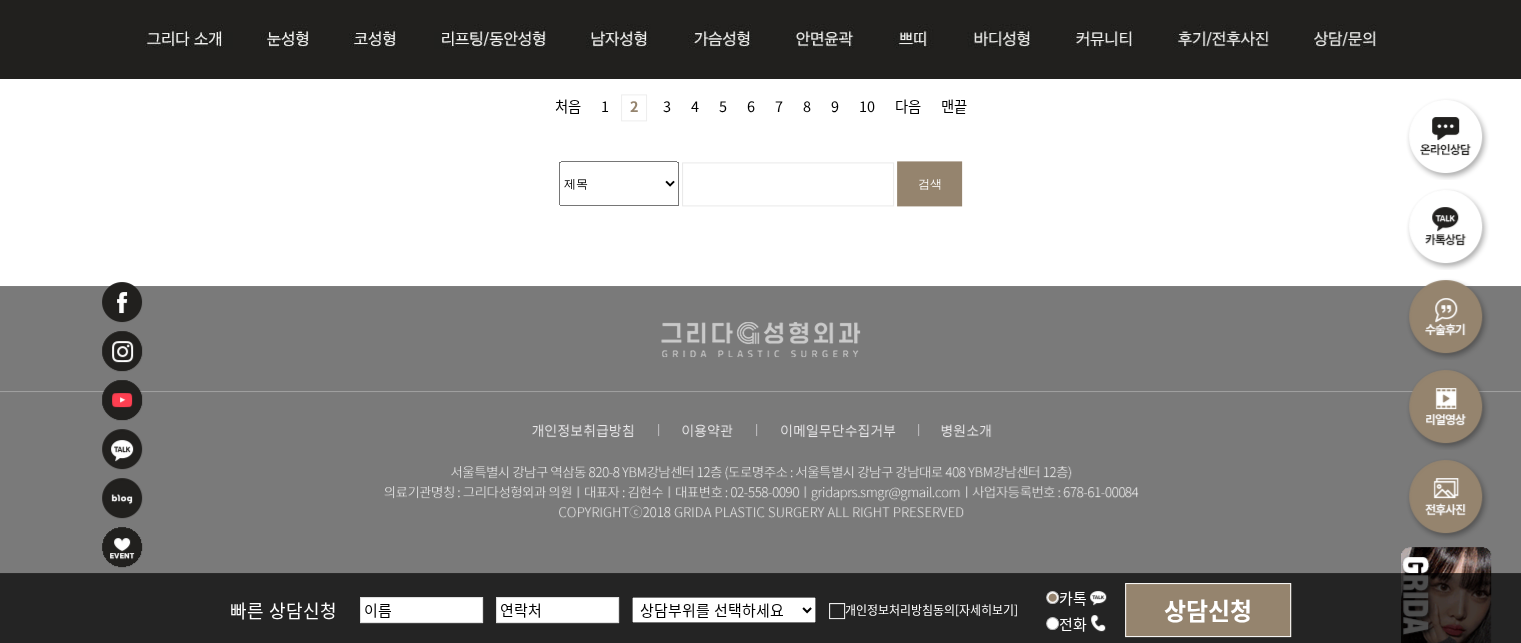 drag, startPoint x: 736, startPoint y: 177, endPoint x: 751, endPoint y: 167, distance: 18.027756 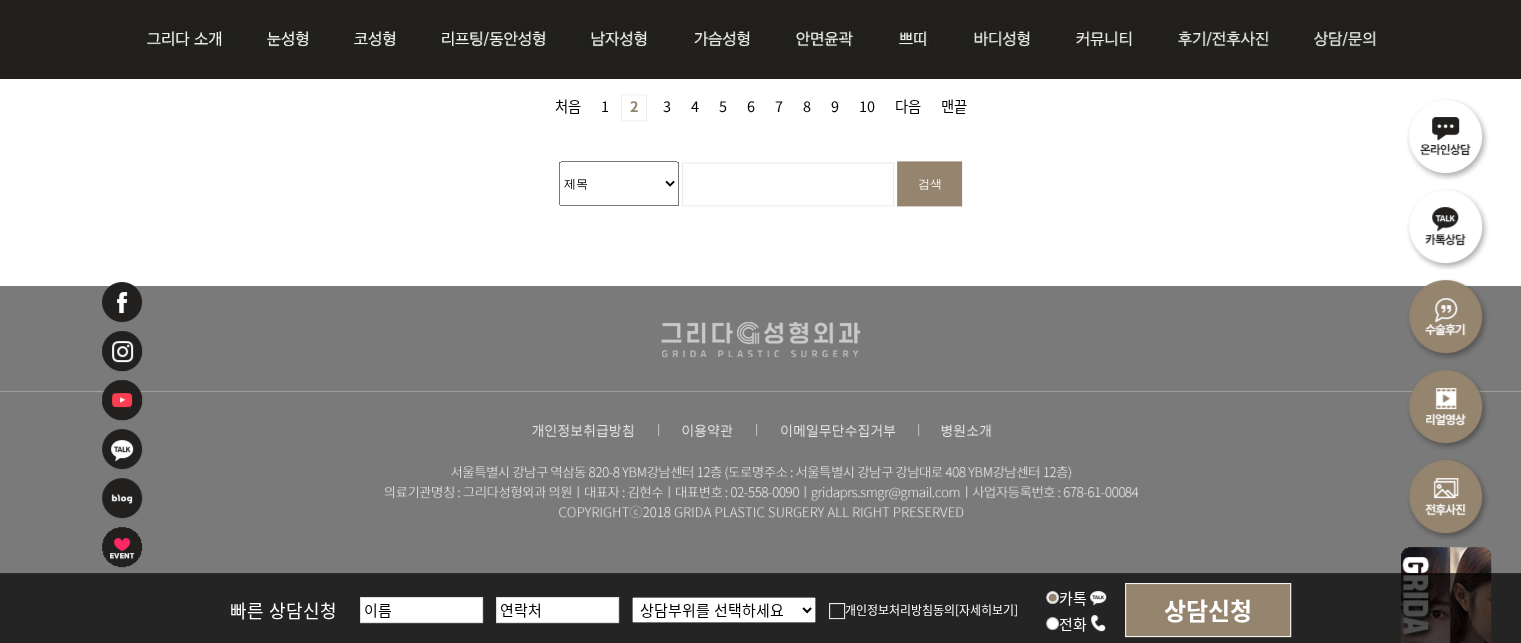 click on "검색어  필수" at bounding box center [788, 184] 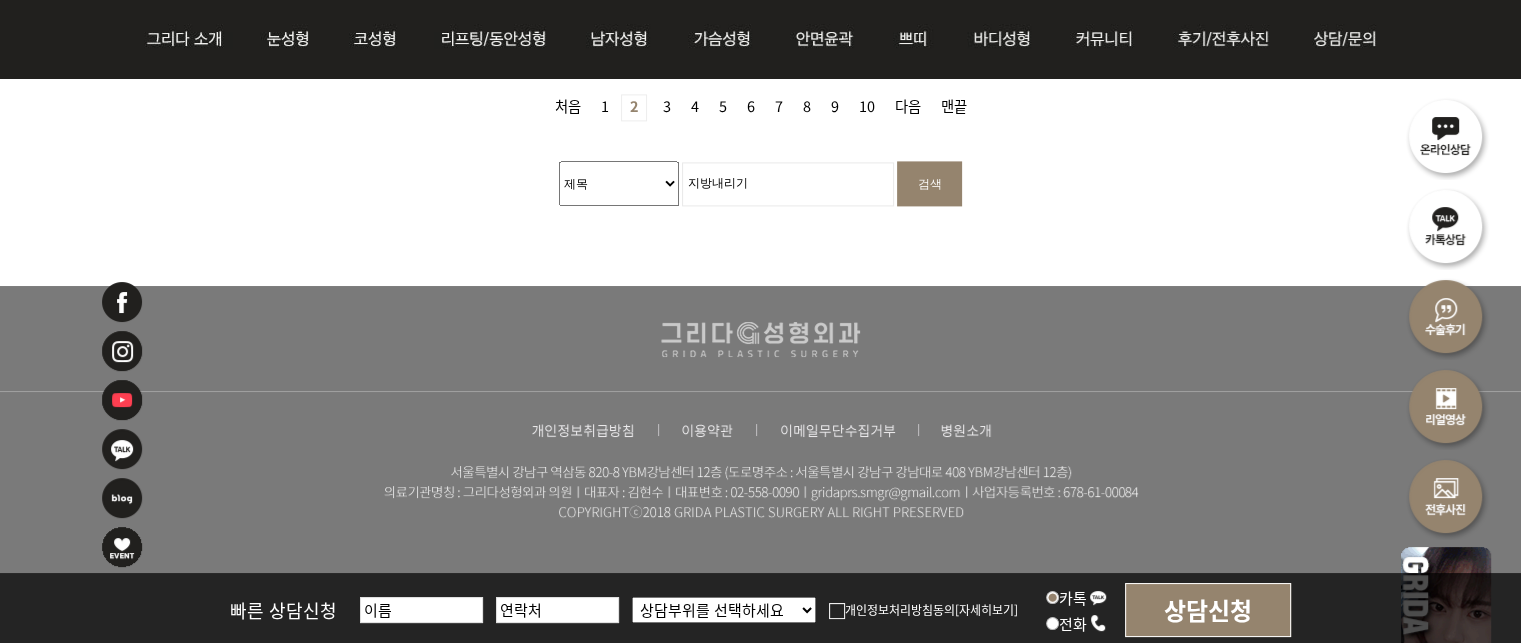 type on "지방내리기" 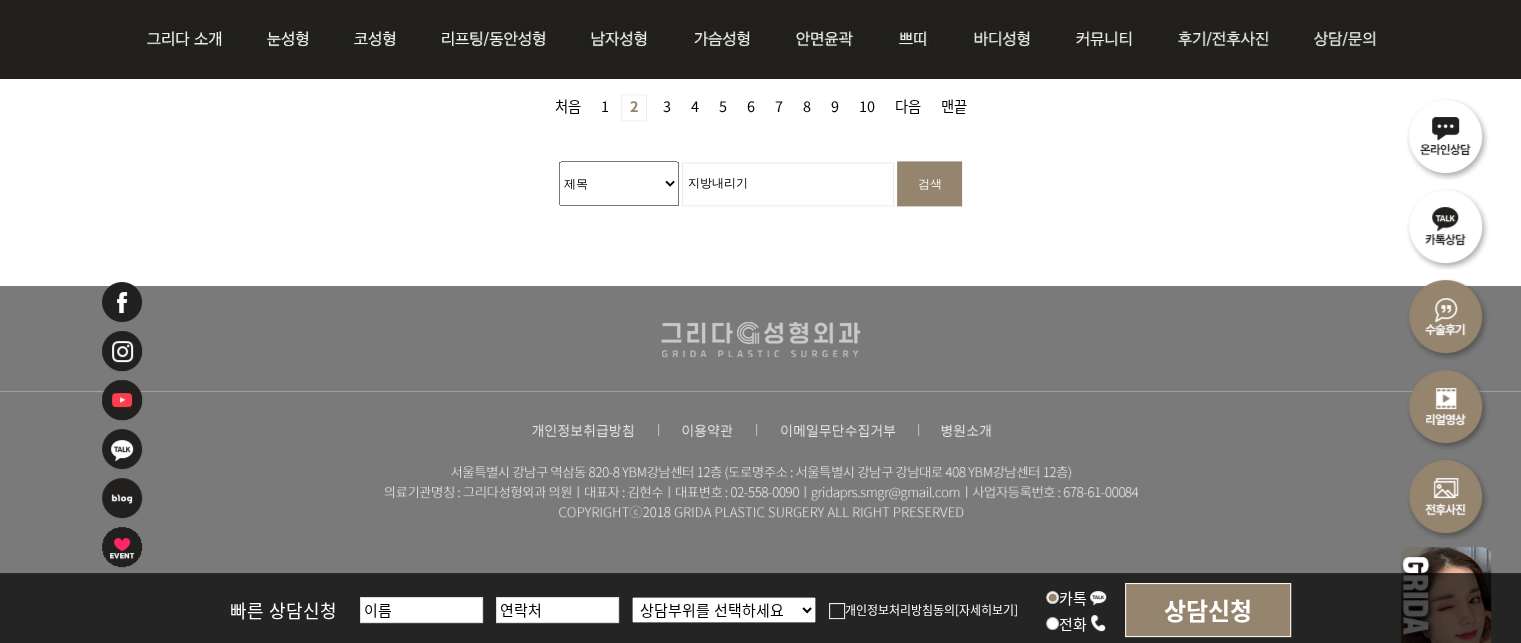 click on "제목
내용
제목+내용
회원아이디
회원아이디(코)
글쓴이
글쓴이(코)" at bounding box center [619, 183] 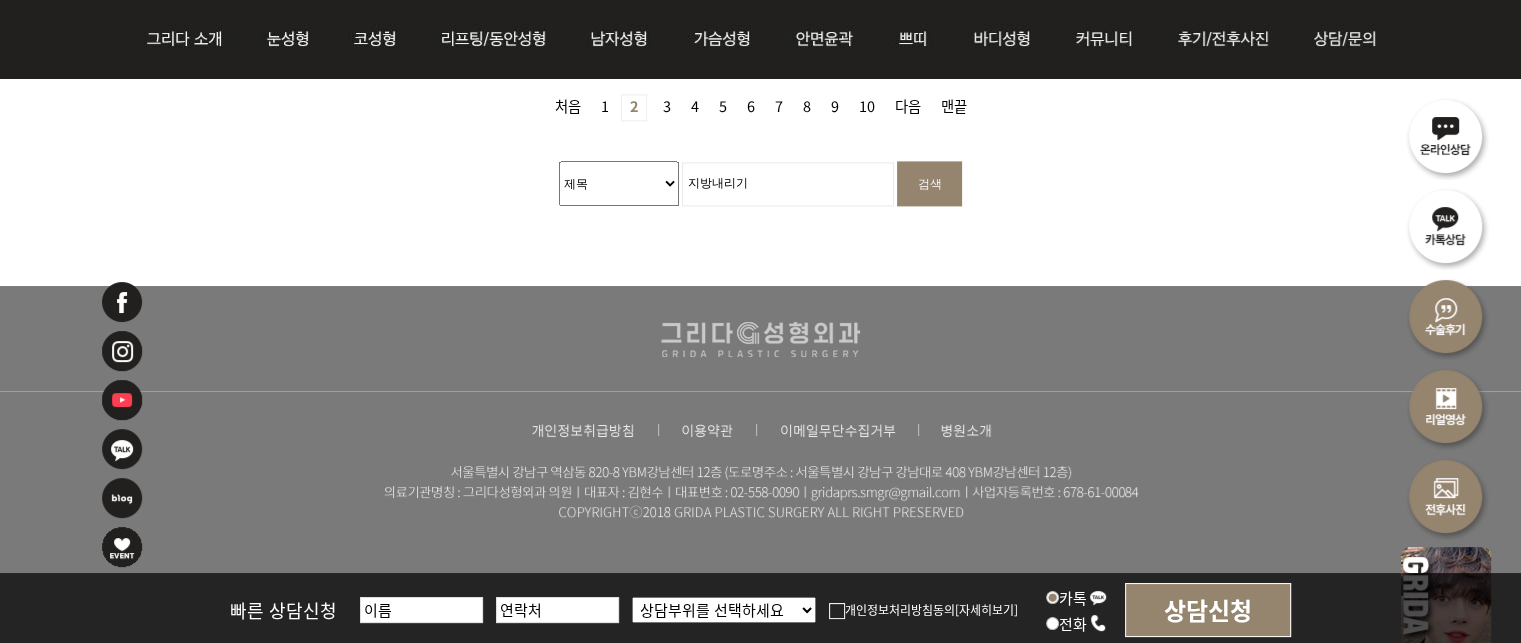 select on "wr_subject||wr_content" 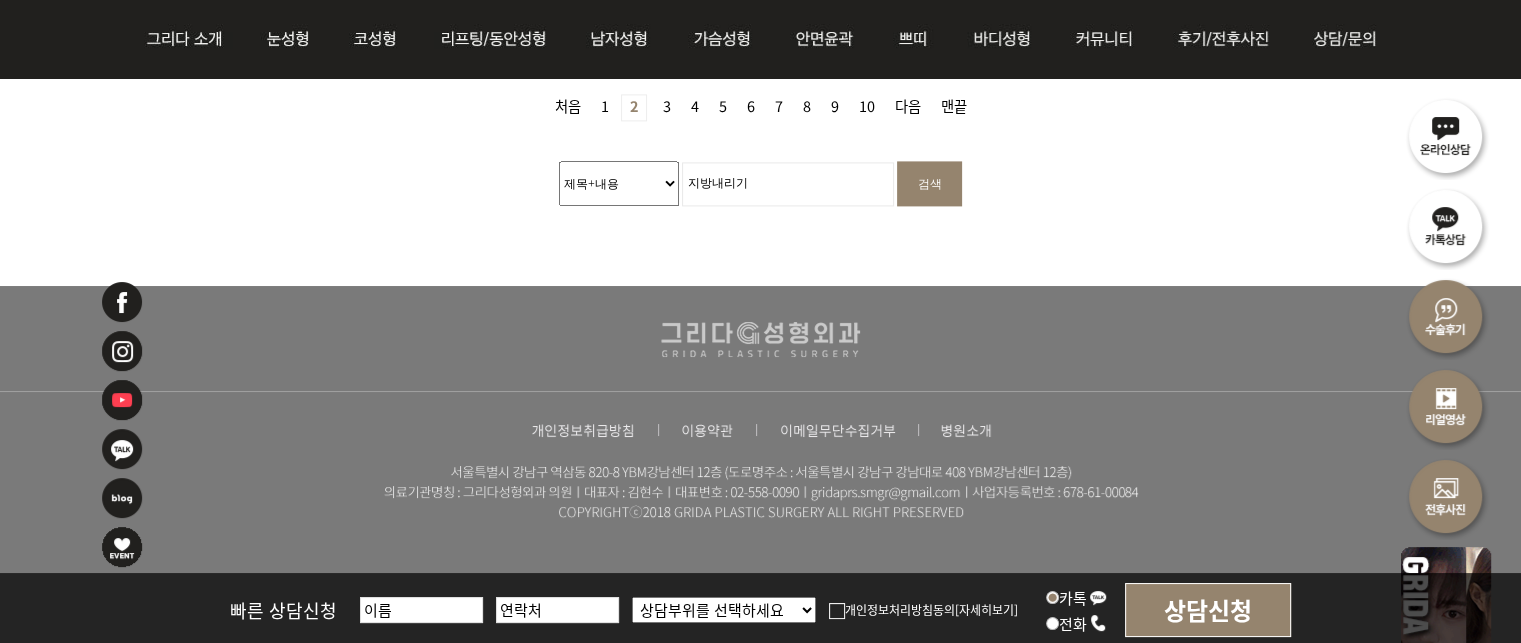 click on "제목
내용
제목+내용
회원아이디
회원아이디(코)
글쓴이
글쓴이(코)" at bounding box center [619, 183] 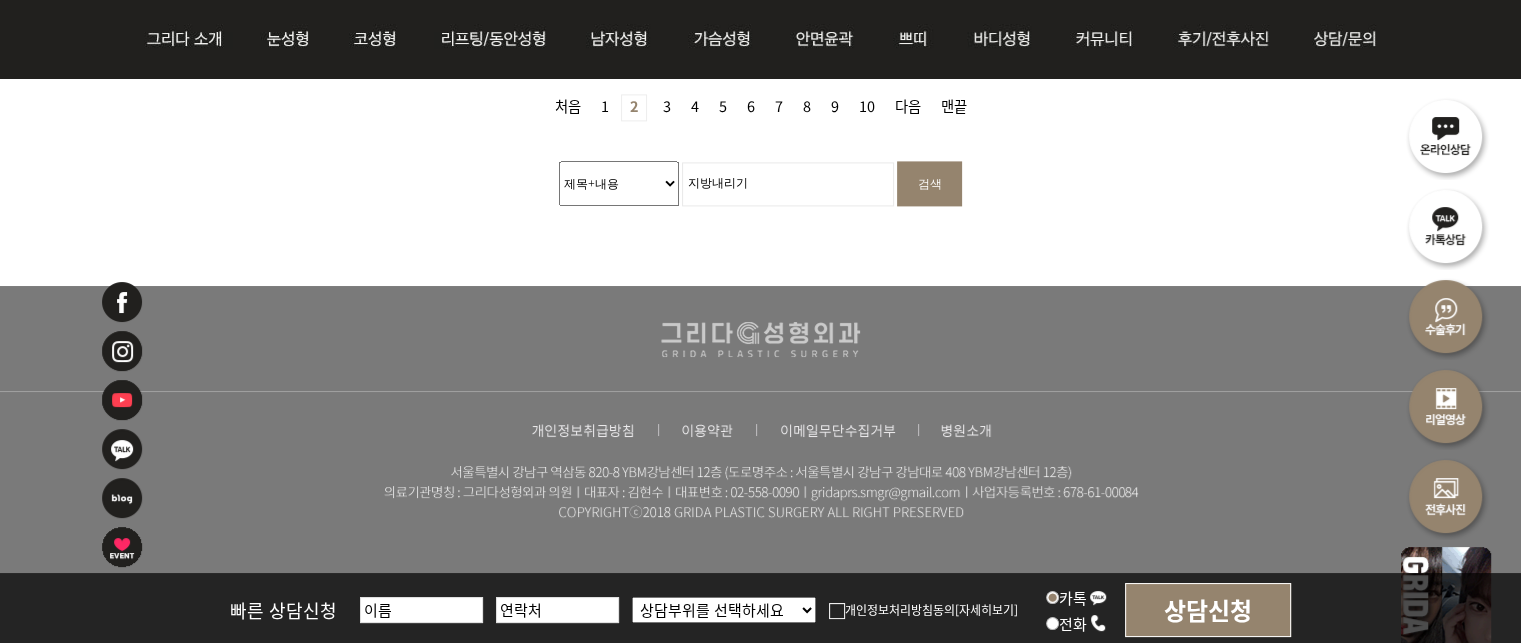 click on "검색" at bounding box center [929, 183] 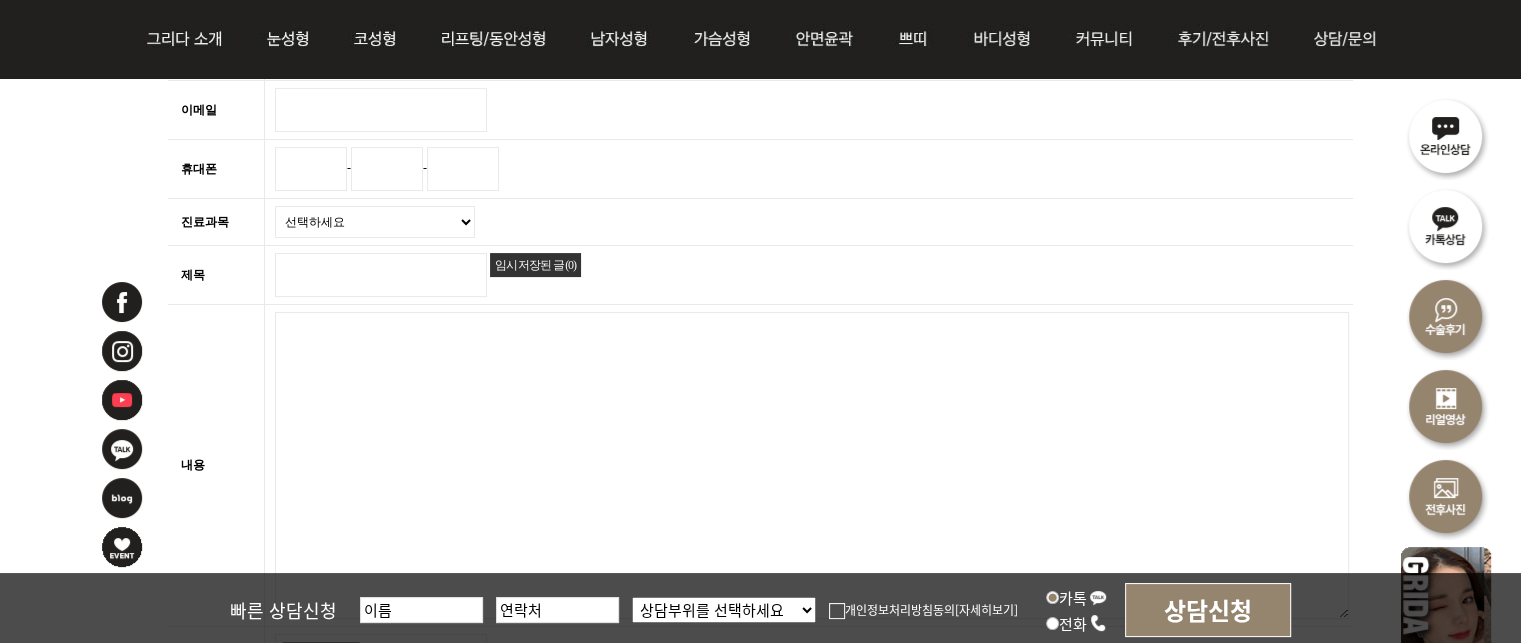 scroll, scrollTop: 0, scrollLeft: 0, axis: both 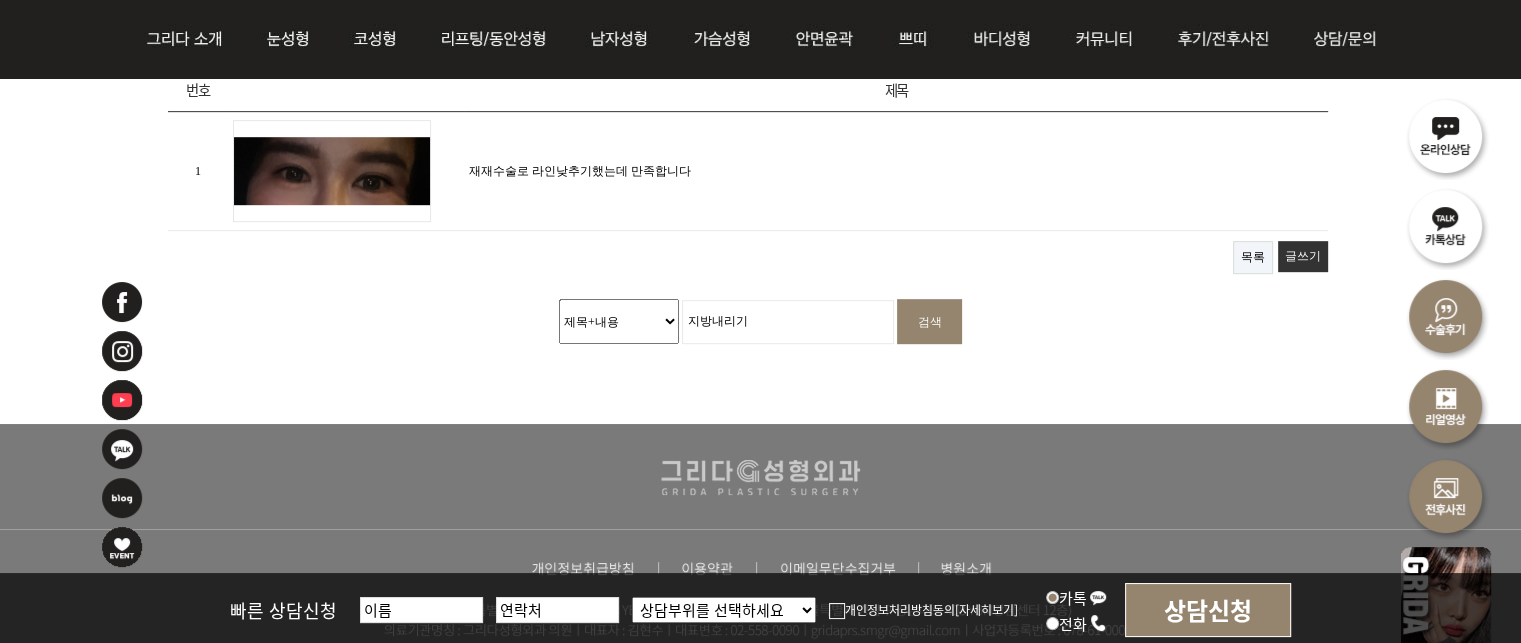 click on "재재수술로 라인낮추기했는데 만족합니다" at bounding box center (580, 171) 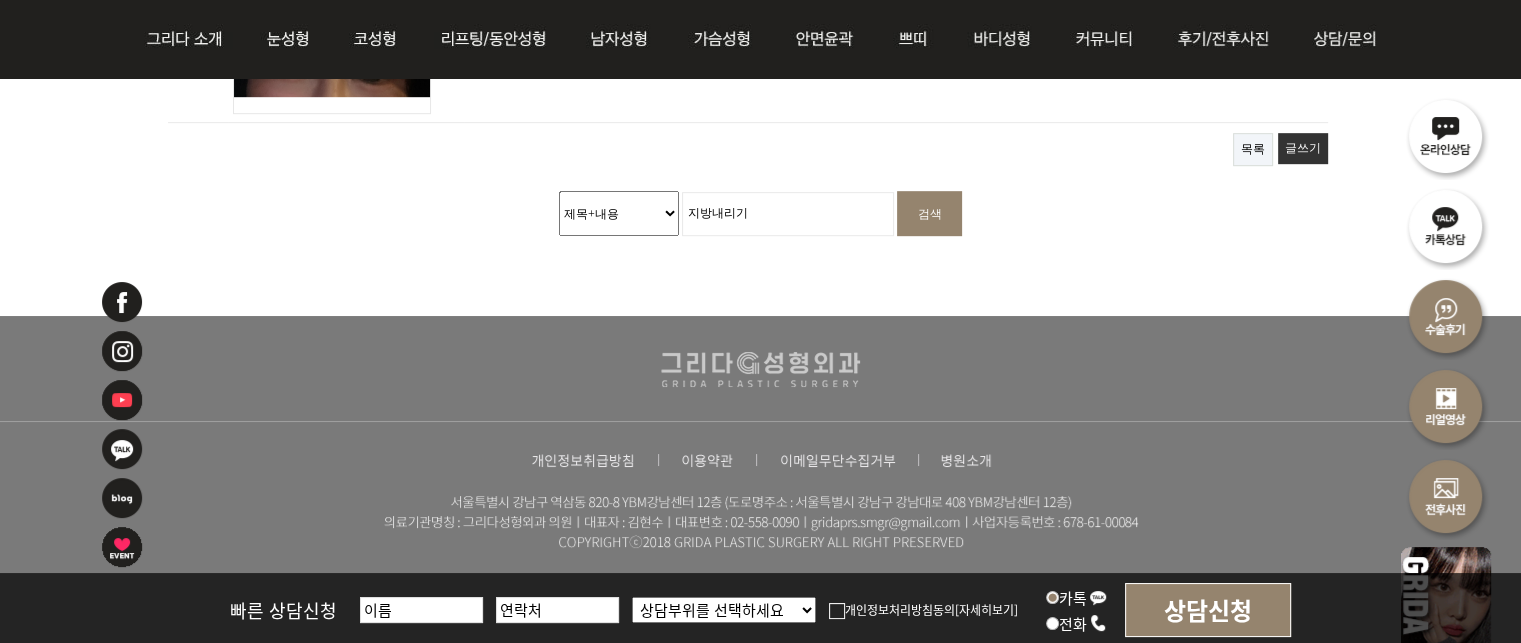 scroll, scrollTop: 1147, scrollLeft: 0, axis: vertical 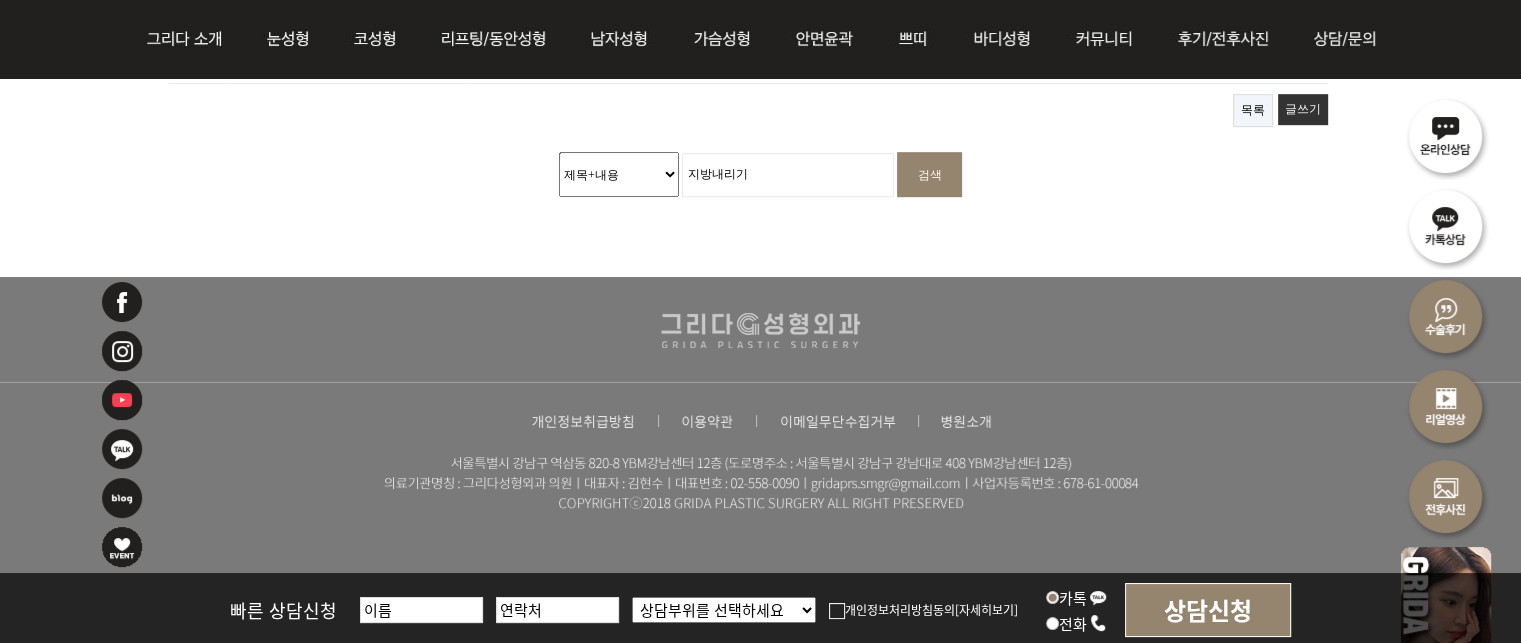 click on "지방내리기" at bounding box center (788, 175) 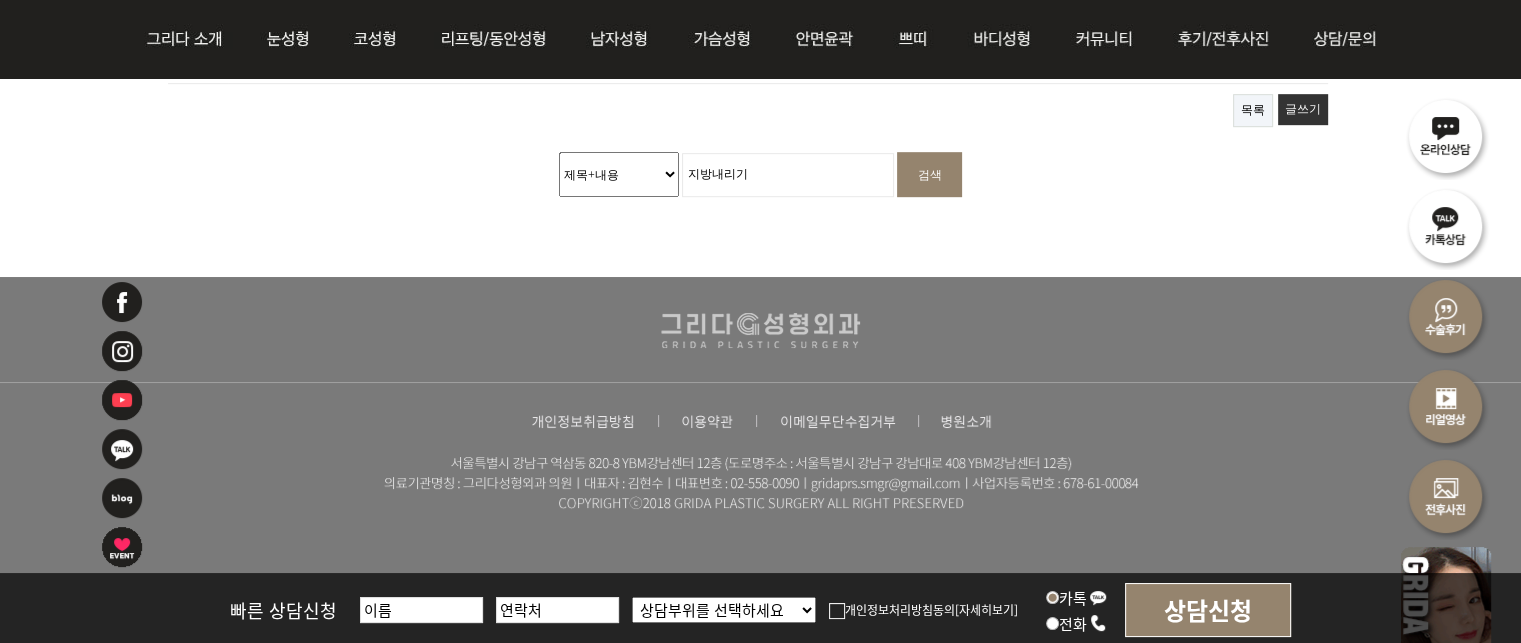 drag, startPoint x: 776, startPoint y: 172, endPoint x: 346, endPoint y: 163, distance: 430.09418 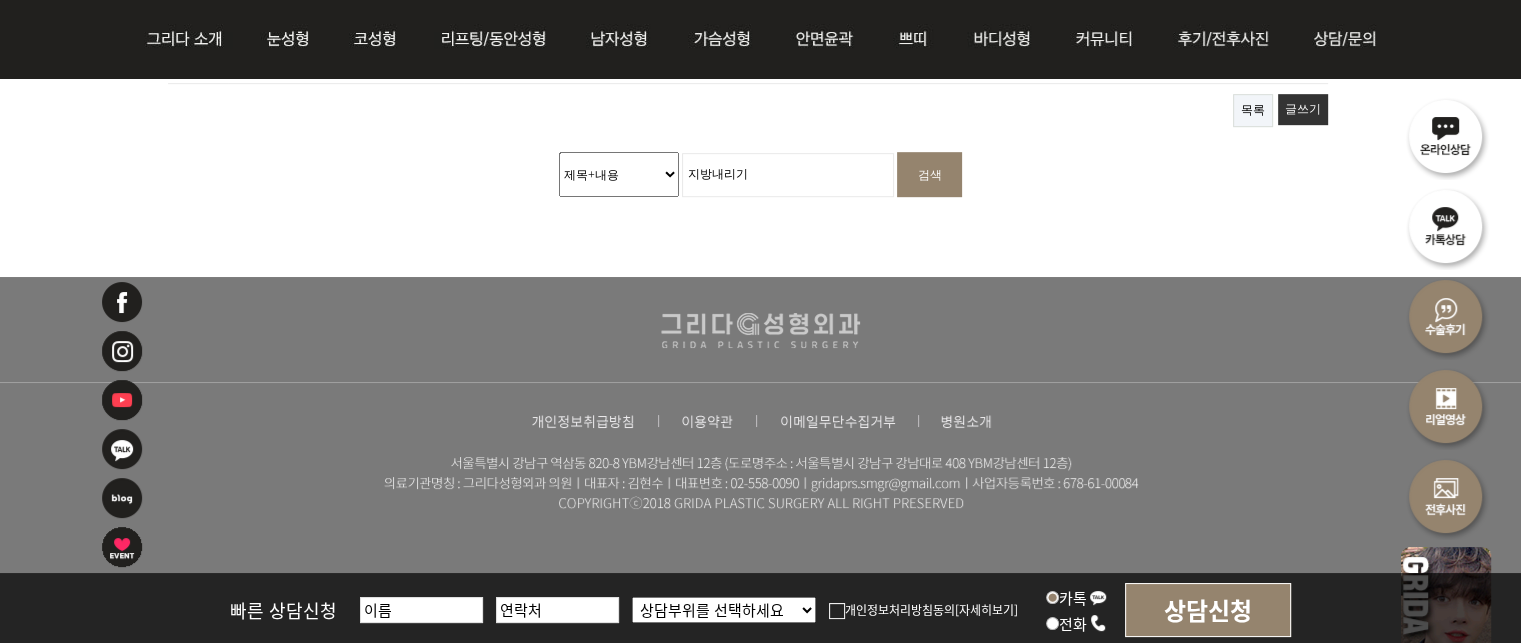 click on "검색대상
제목
내용
제목+내용
회원아이디
회원아이디(코)
글쓴이
글쓴이(코)
검색어  필수
지방내리기
검색" at bounding box center [760, 174] 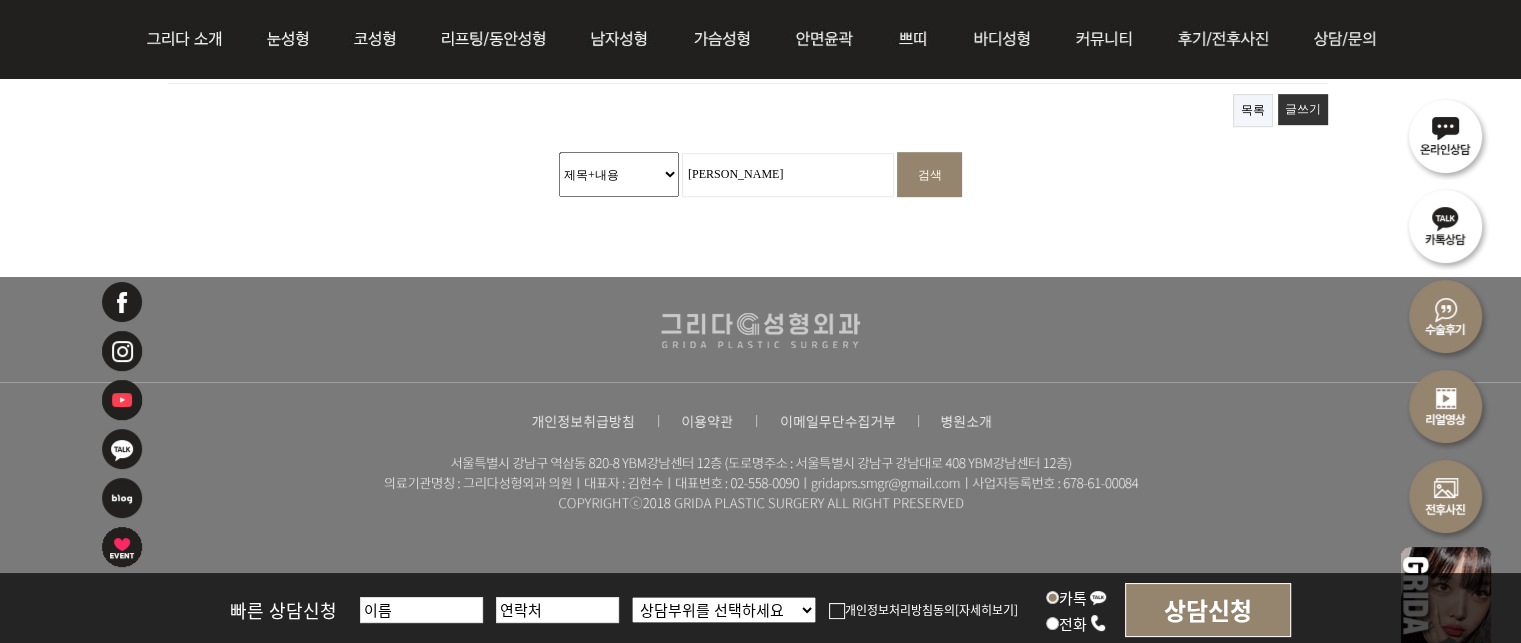 type on "김현수" 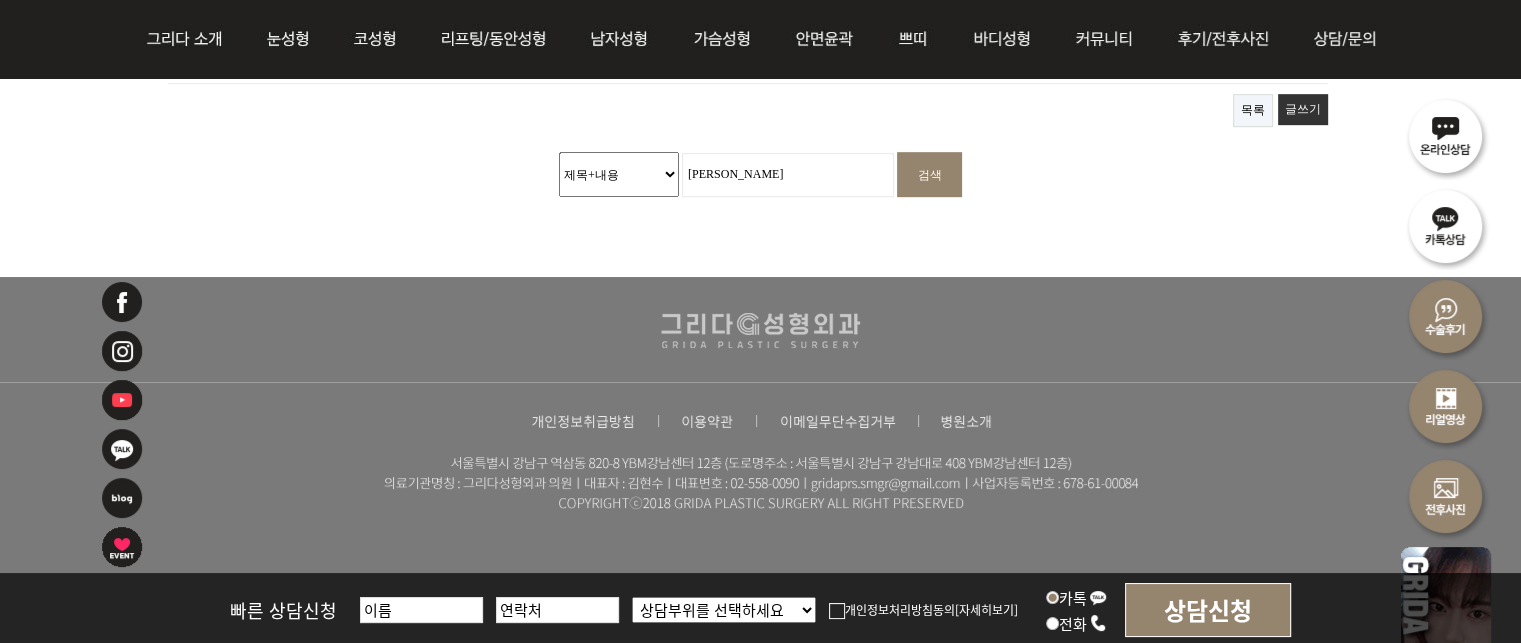 click on "검색" at bounding box center [929, 174] 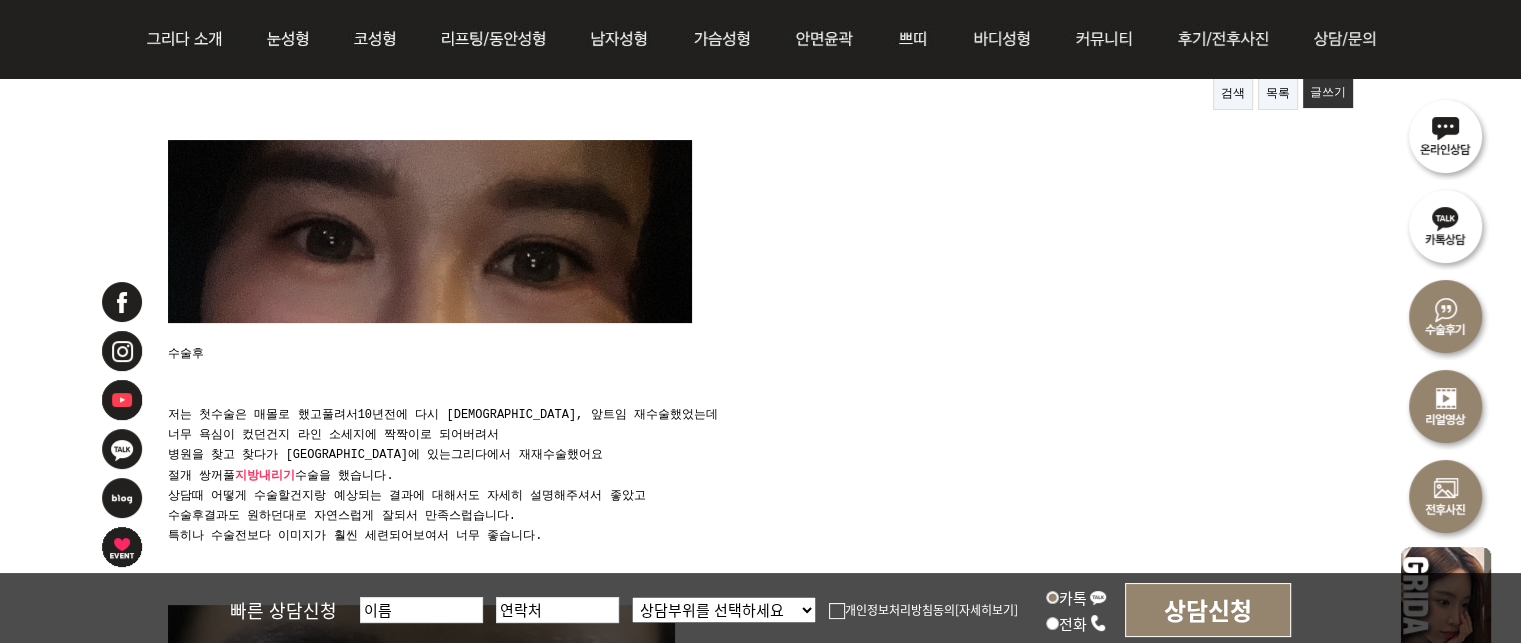 scroll, scrollTop: 500, scrollLeft: 0, axis: vertical 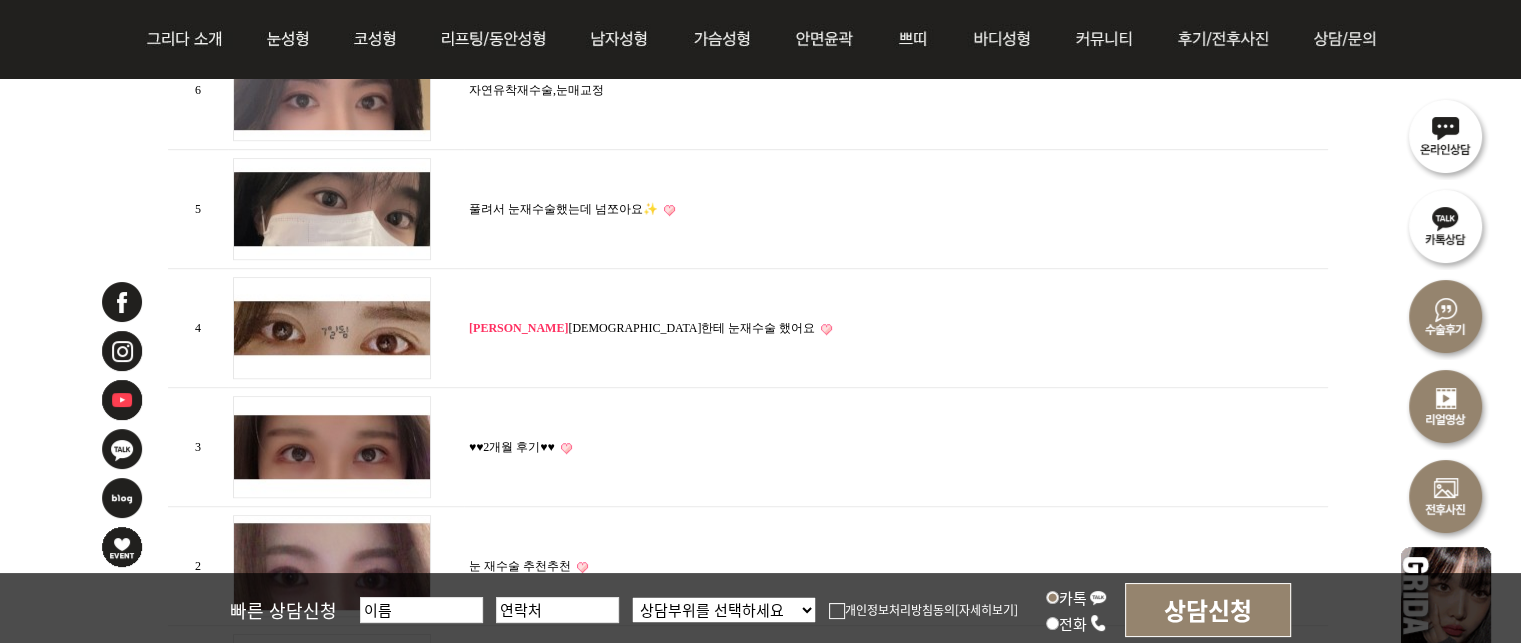 click on "김현수 원장님한테 눈재수술 했어요" at bounding box center (642, 328) 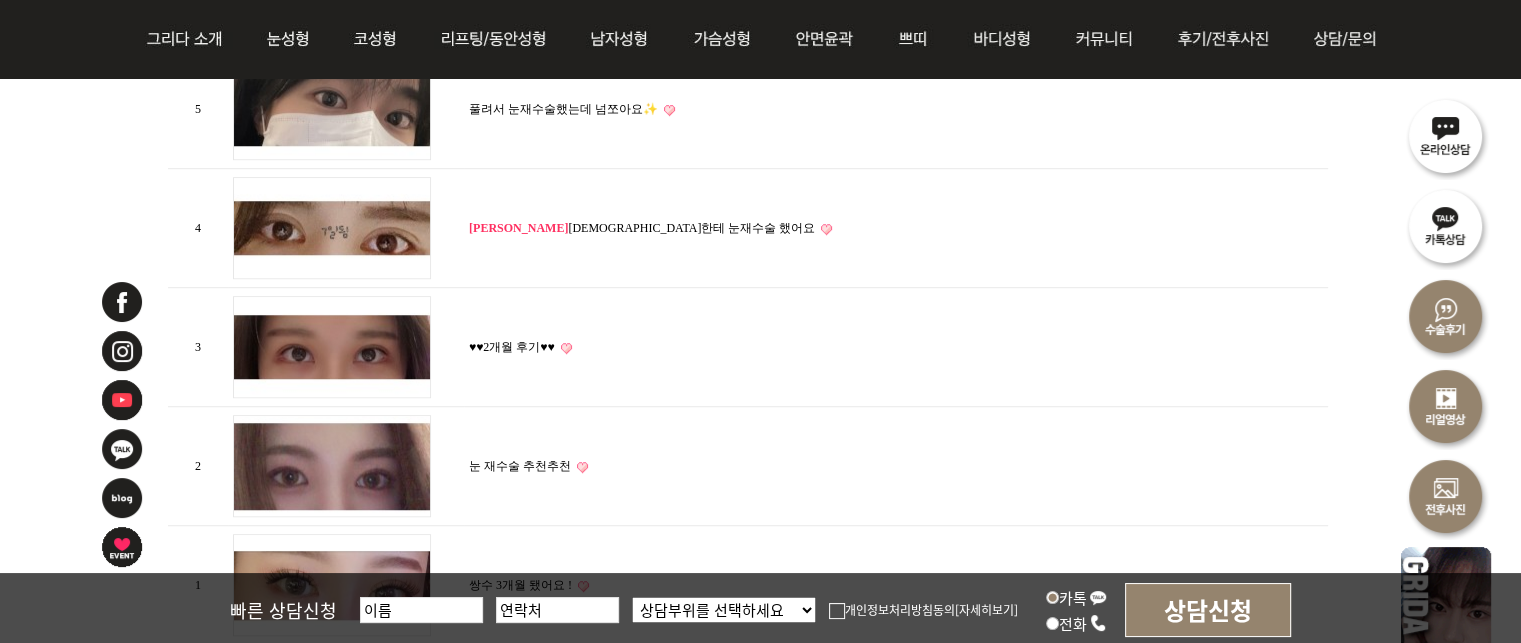 scroll, scrollTop: 1500, scrollLeft: 0, axis: vertical 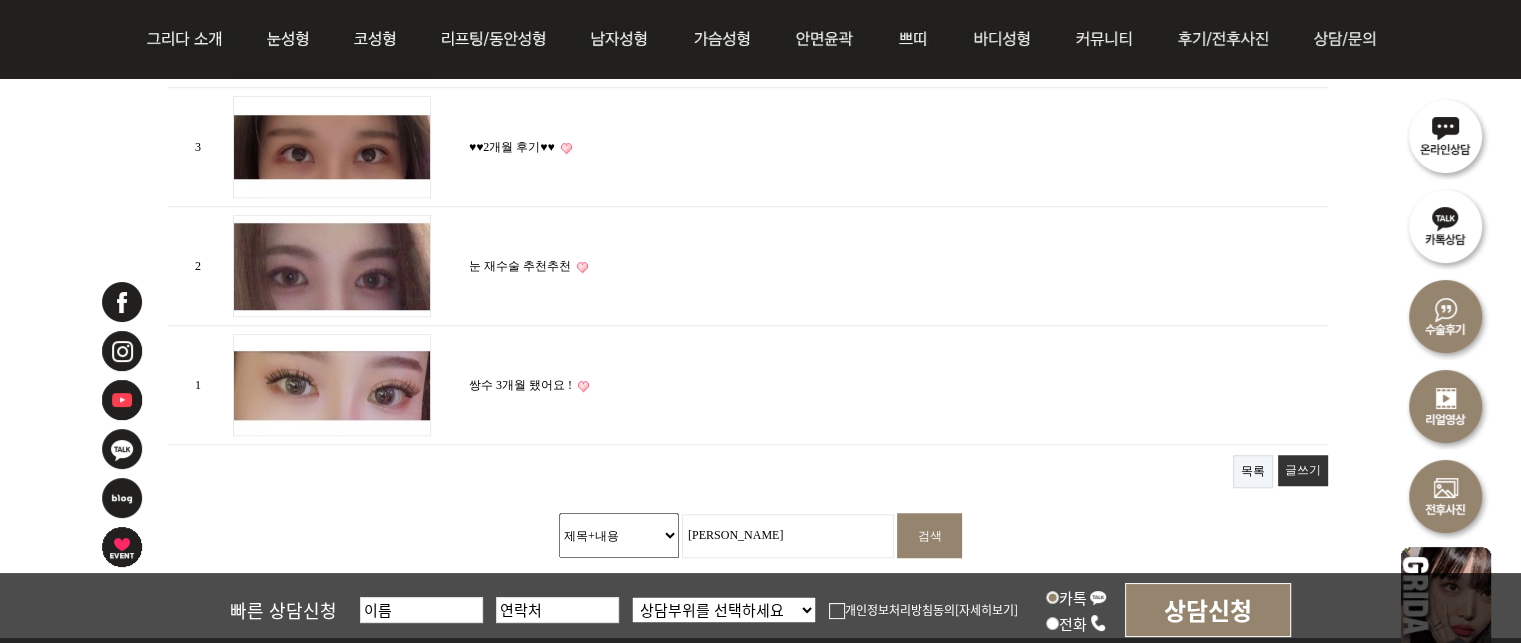 click on "눈 재수술 추천추천" at bounding box center [520, 266] 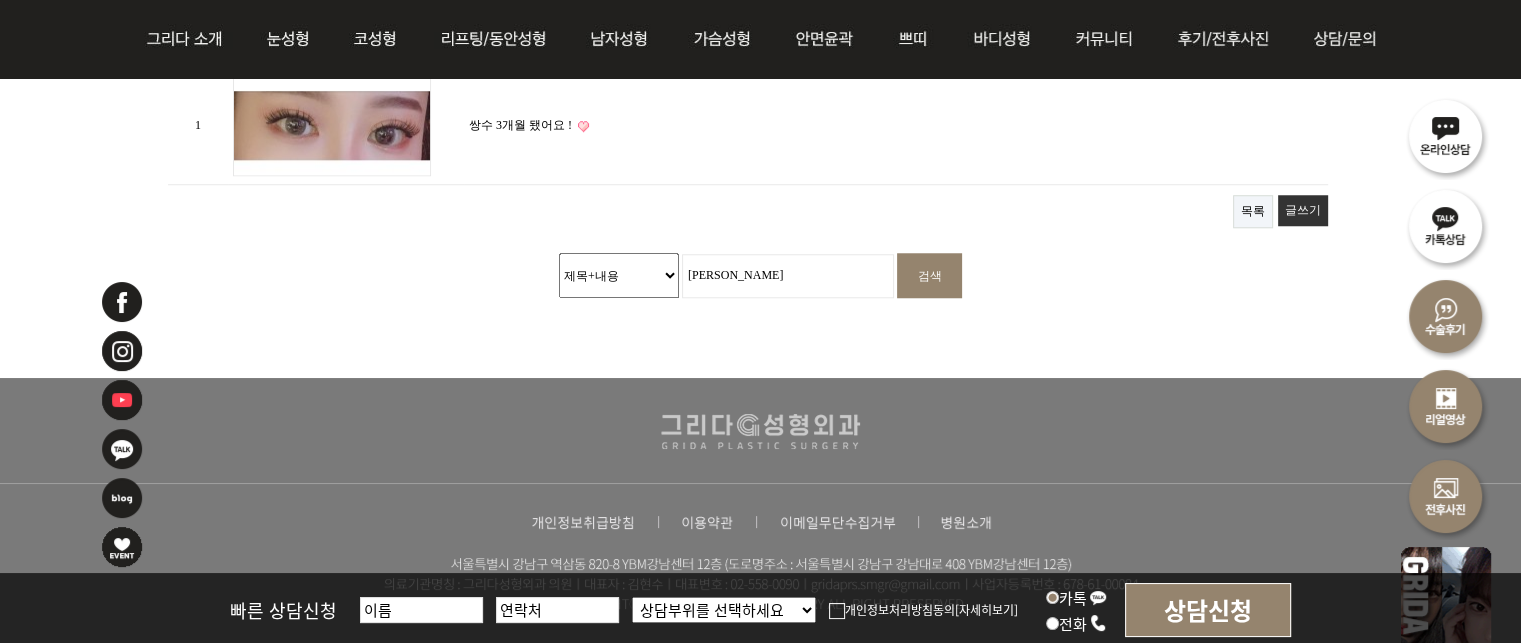 scroll, scrollTop: 1857, scrollLeft: 0, axis: vertical 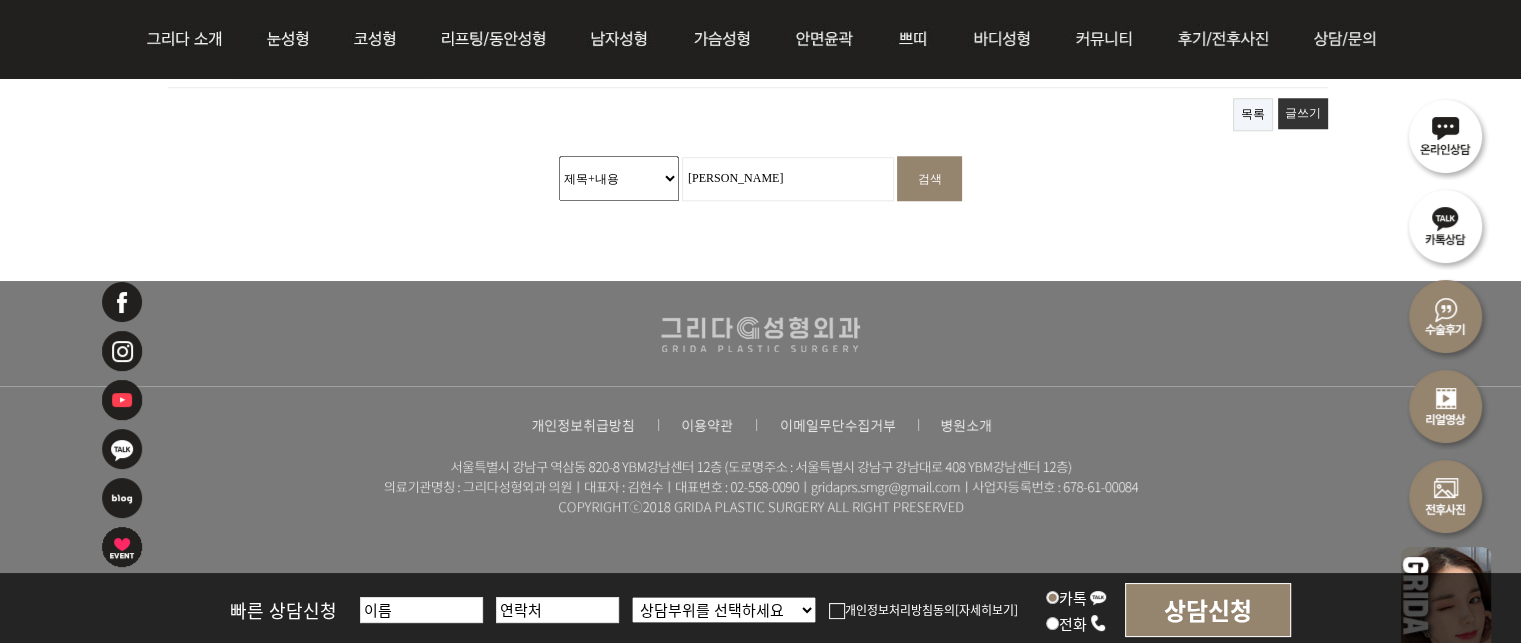 drag, startPoint x: 727, startPoint y: 176, endPoint x: 164, endPoint y: 197, distance: 563.39154 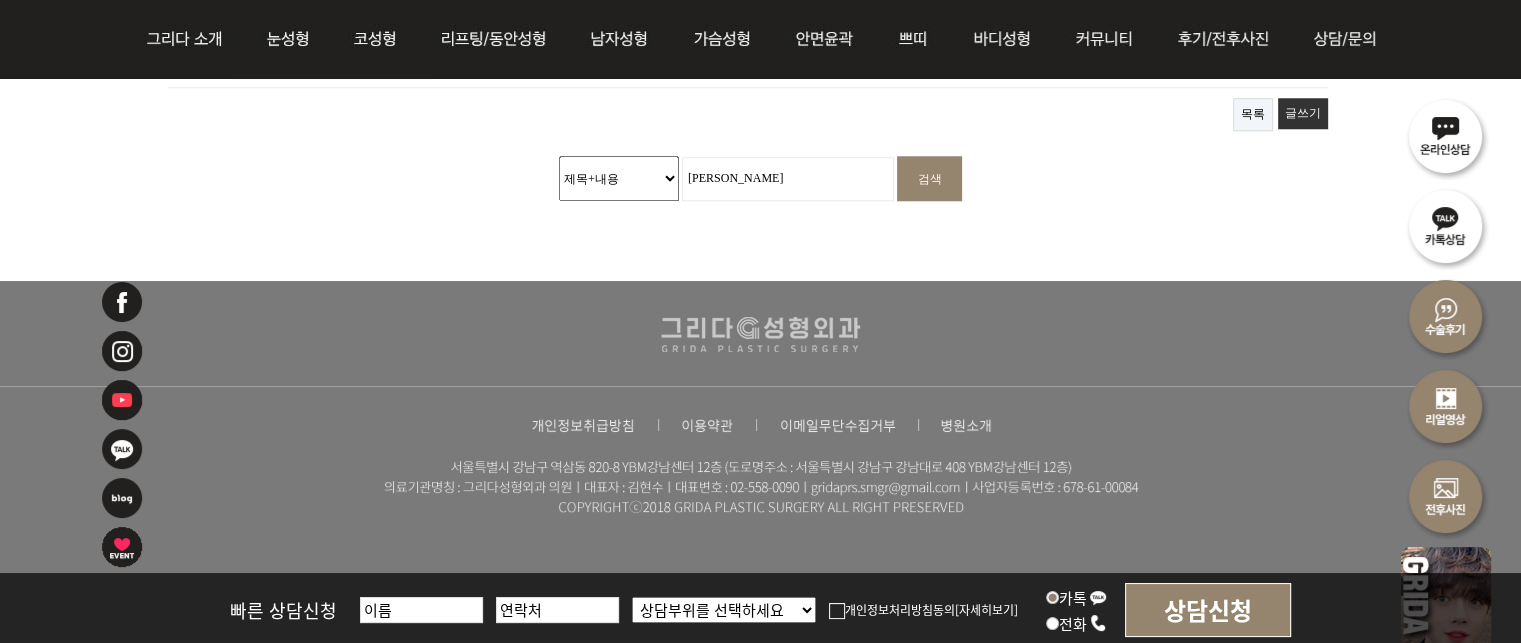 click on "검색대상
제목
내용
제목+내용
회원아이디
회원아이디(코)
글쓴이
글쓴이(코)
검색어  필수
김현수
검색" at bounding box center [760, 178] 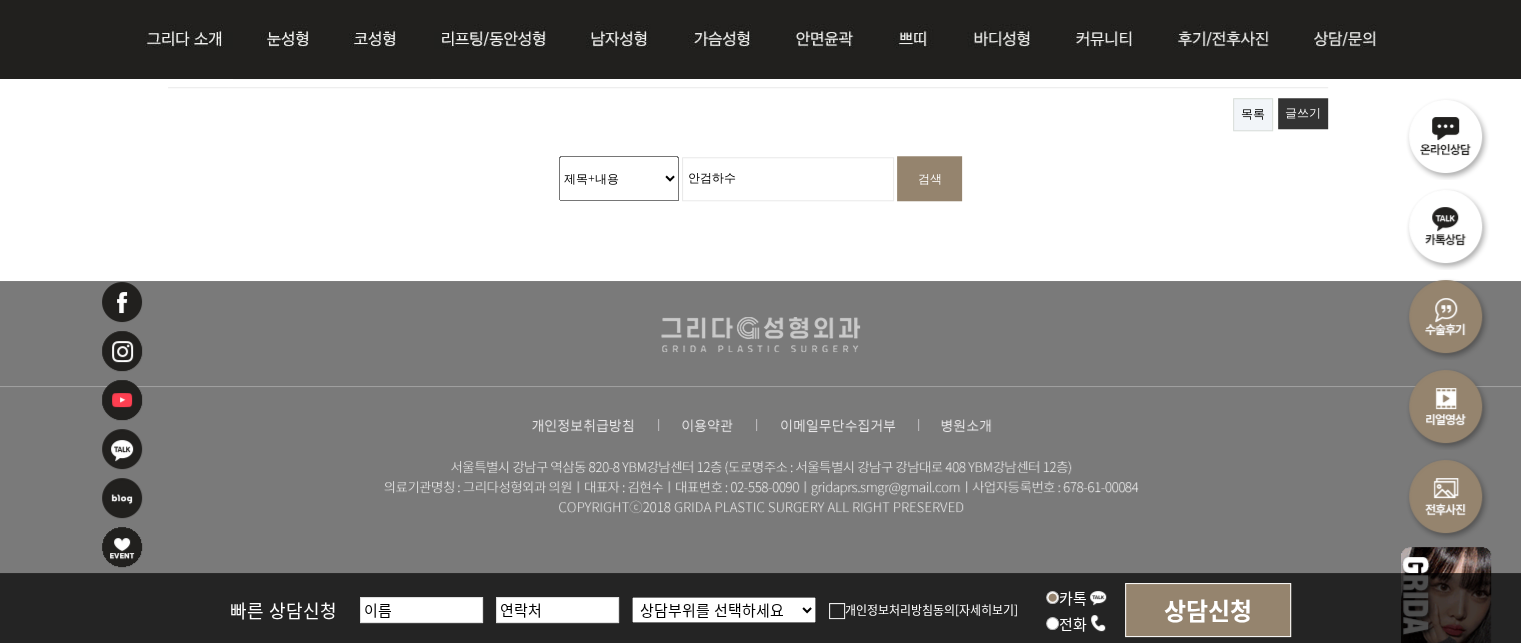 type on "안검하수" 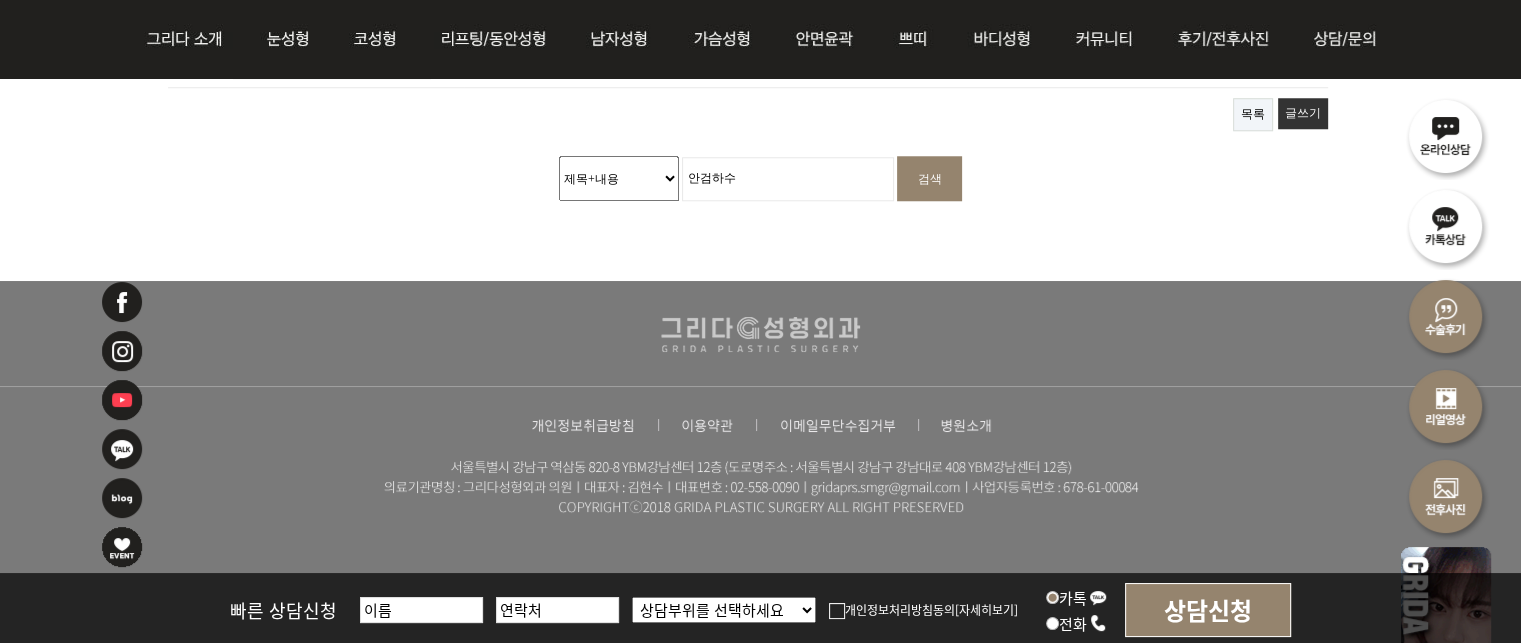 click on "검색" at bounding box center [929, 178] 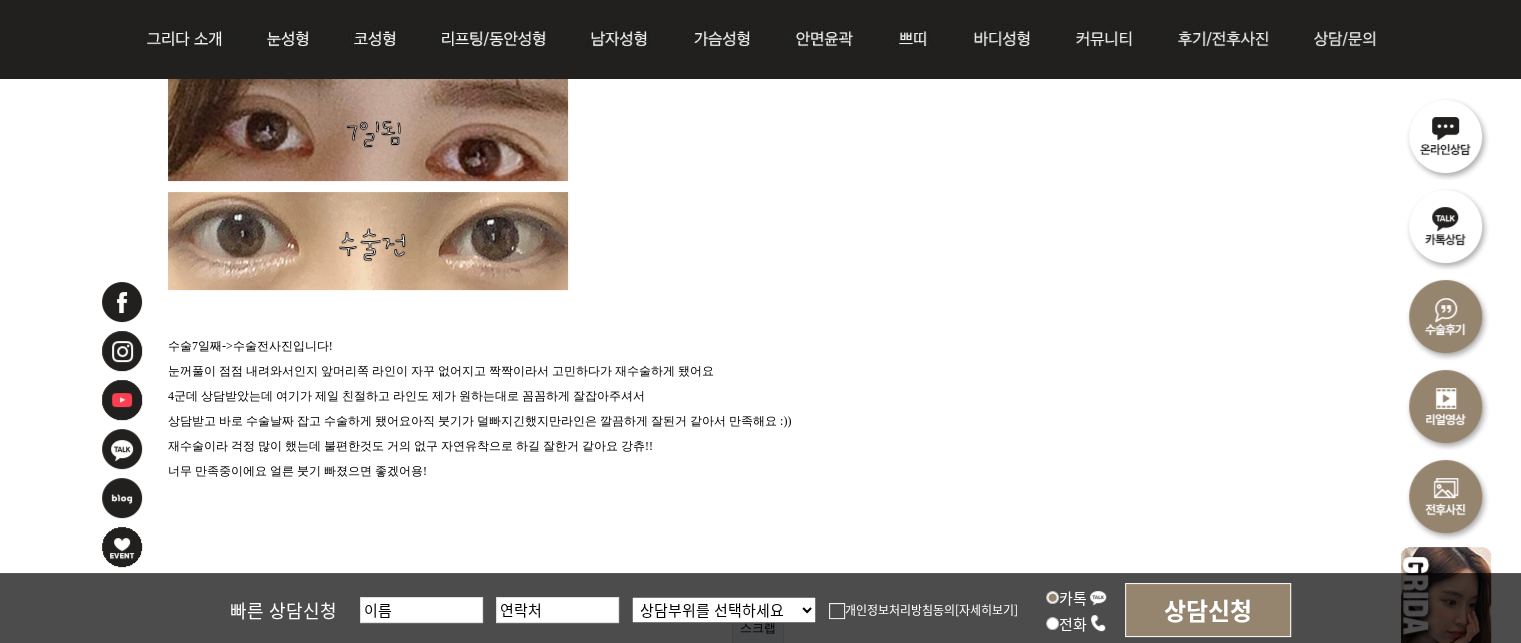 scroll, scrollTop: 500, scrollLeft: 0, axis: vertical 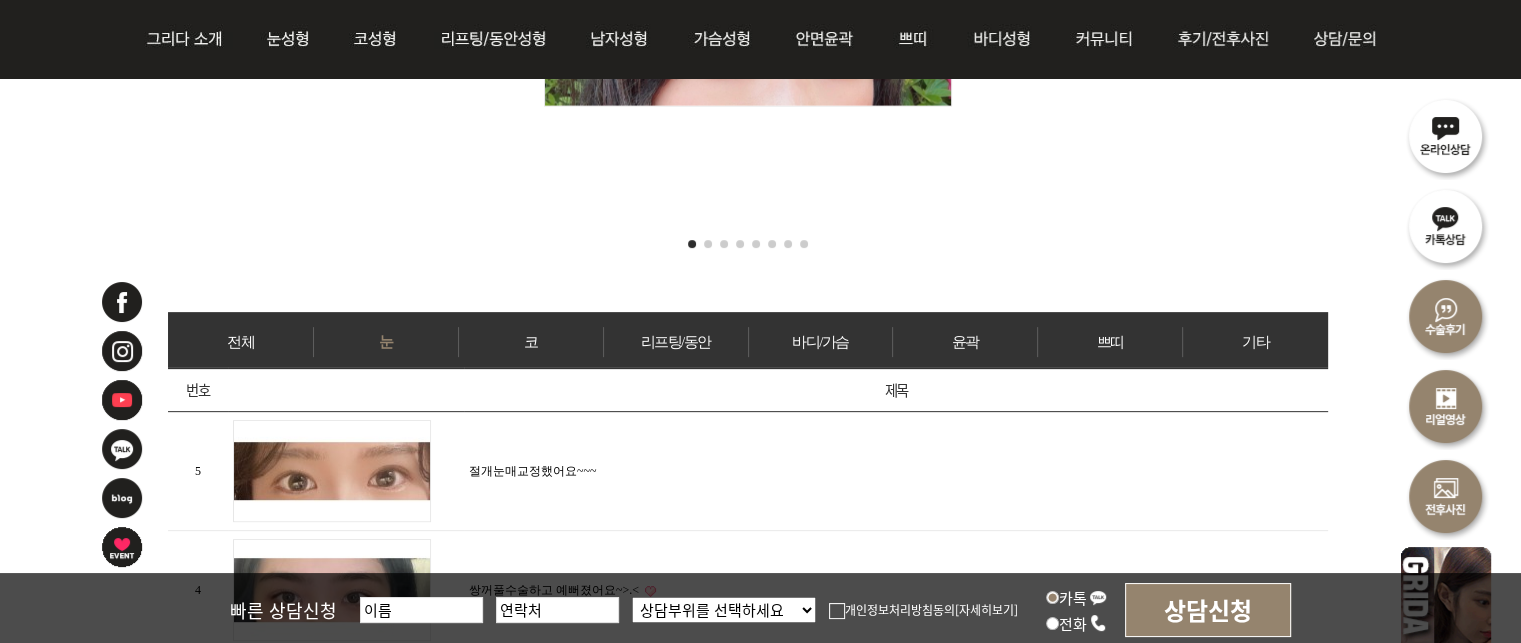 click on "절개눈매교정했어요~~~" at bounding box center [532, 471] 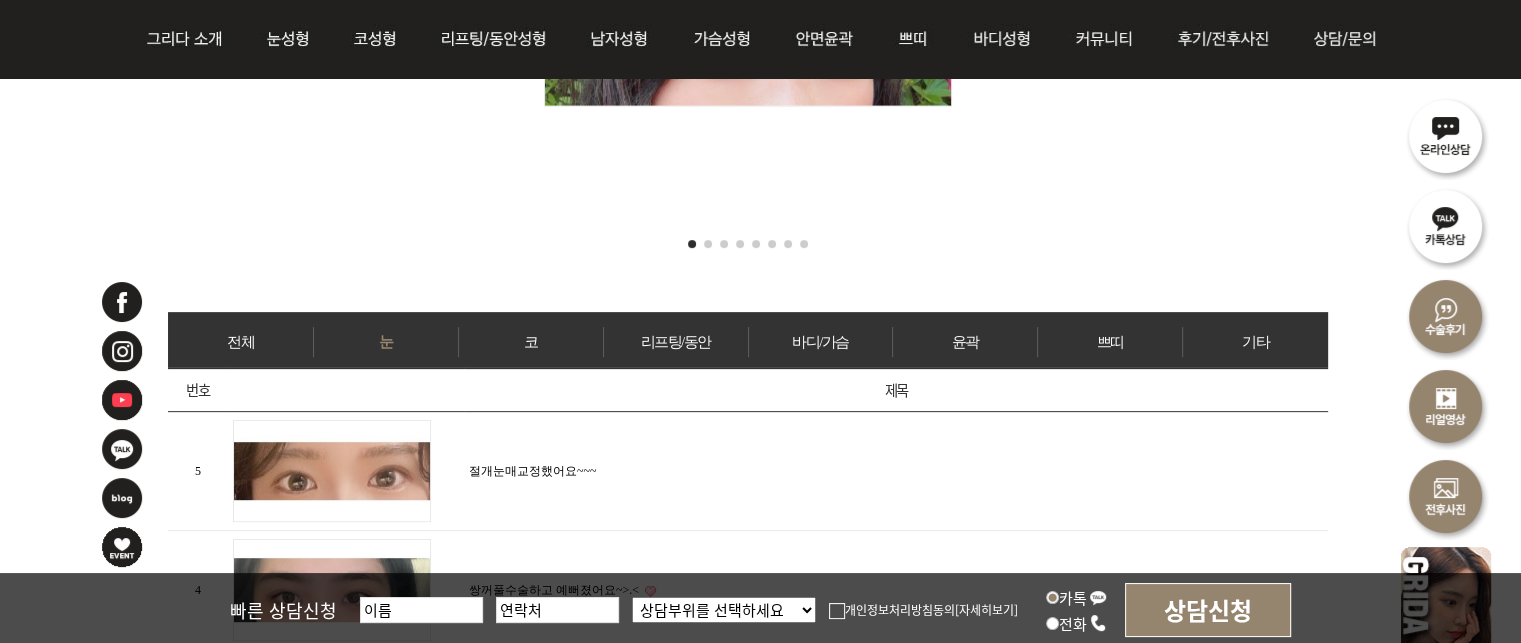 scroll, scrollTop: 1000, scrollLeft: 0, axis: vertical 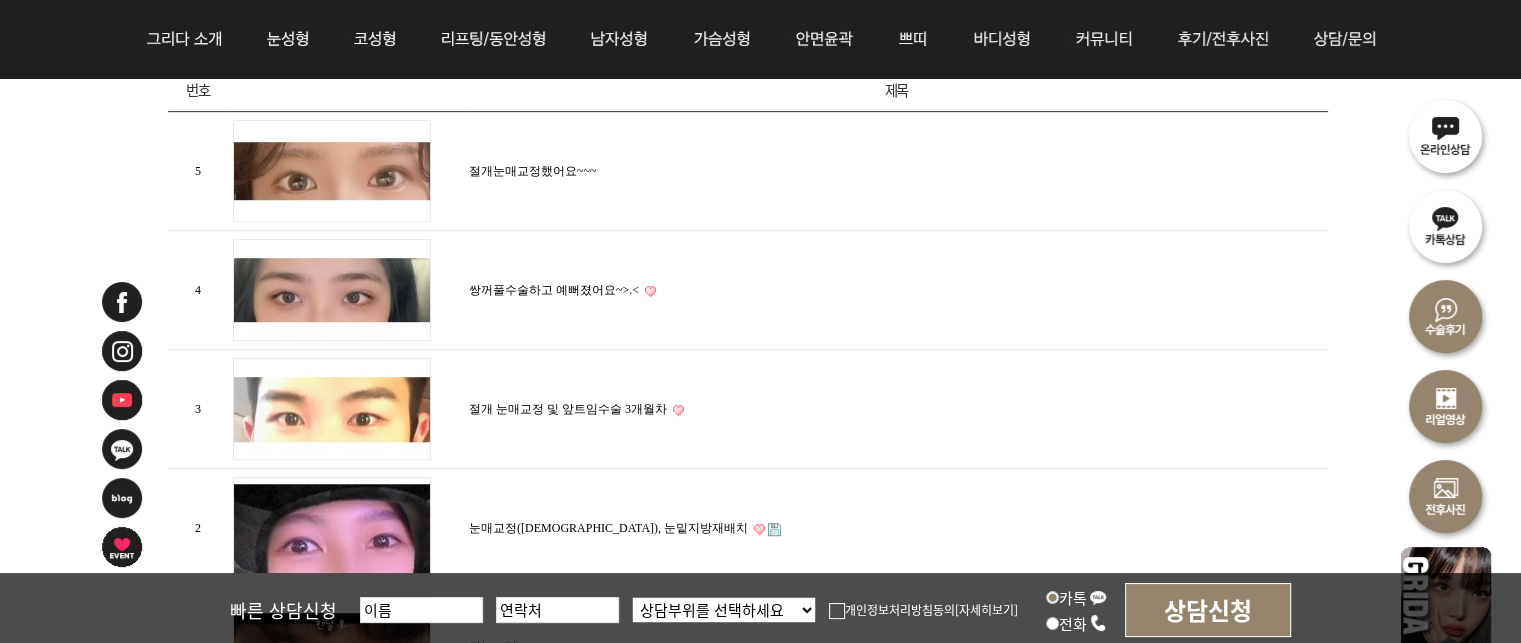 click on "쌍꺼풀수술하고 예뻐졌어요~>.<" at bounding box center (554, 290) 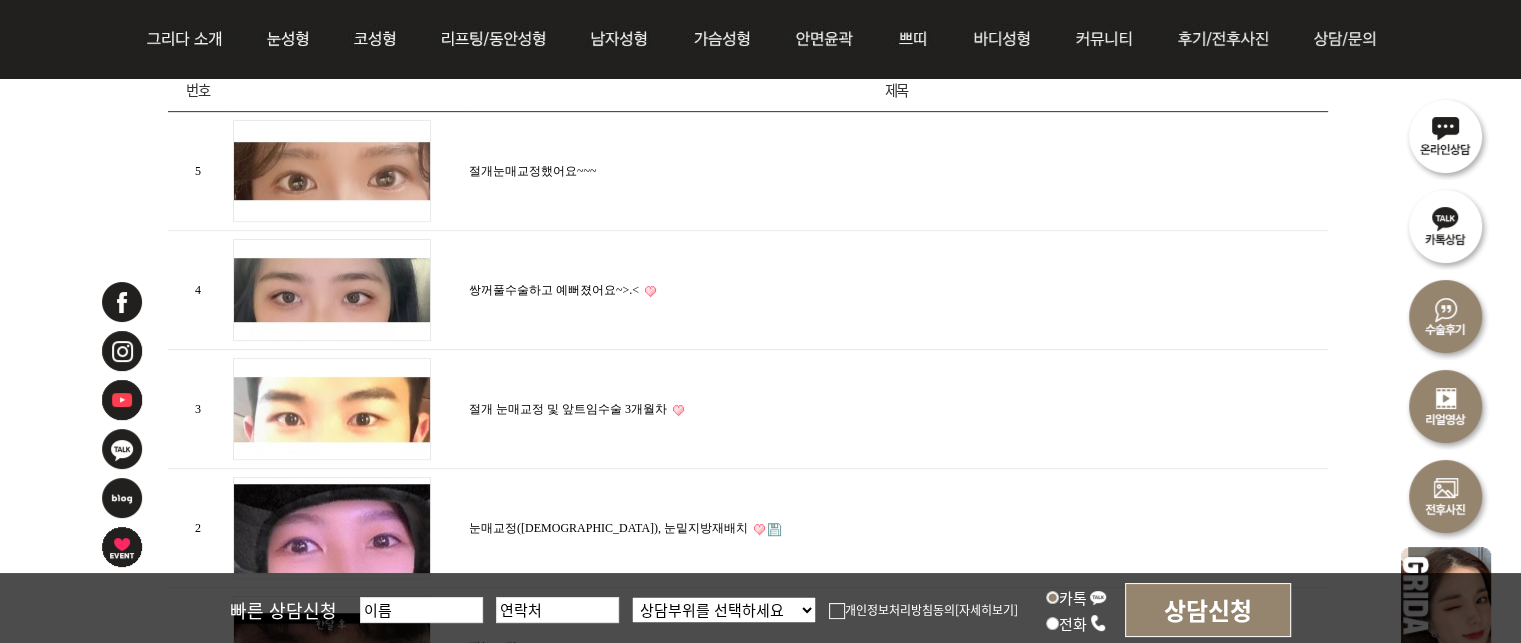 click on "절개 눈매교정 및 앞트임수술 3개월차" at bounding box center [896, 409] 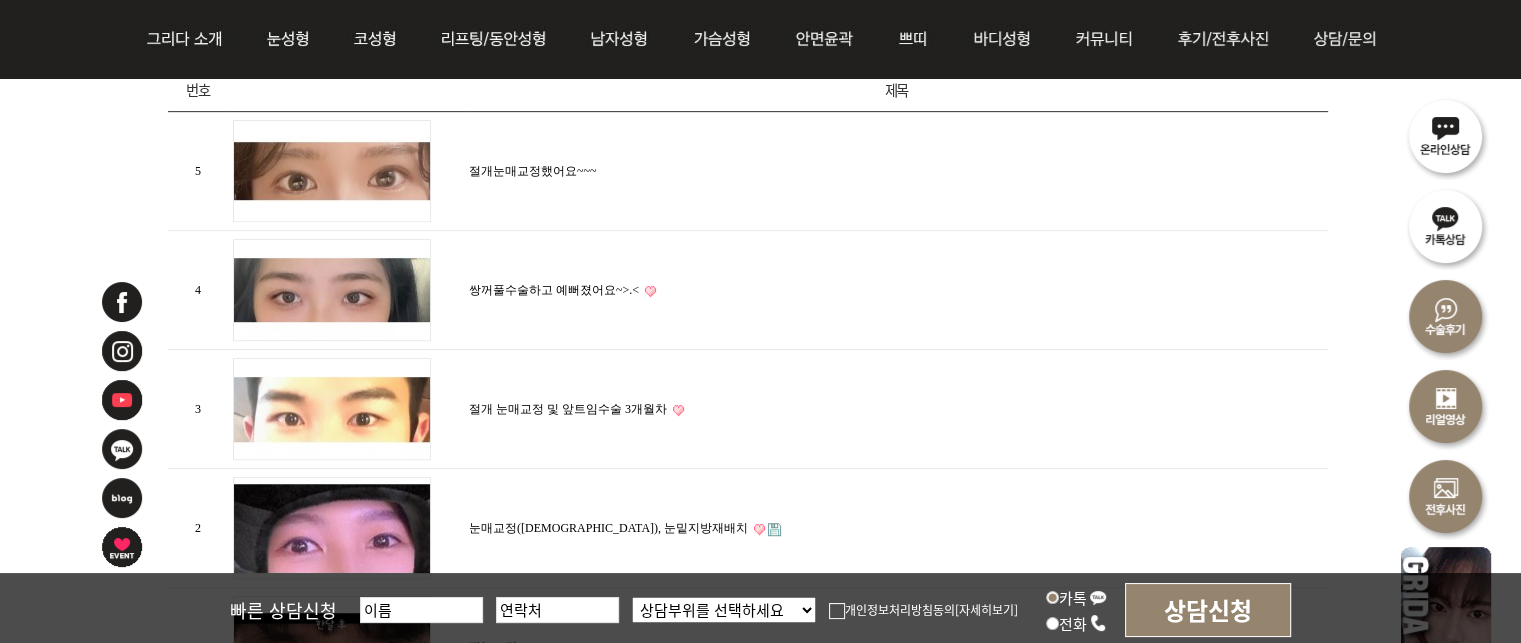 click on "절개 눈매교정 및 앞트임수술 3개월차" at bounding box center (568, 409) 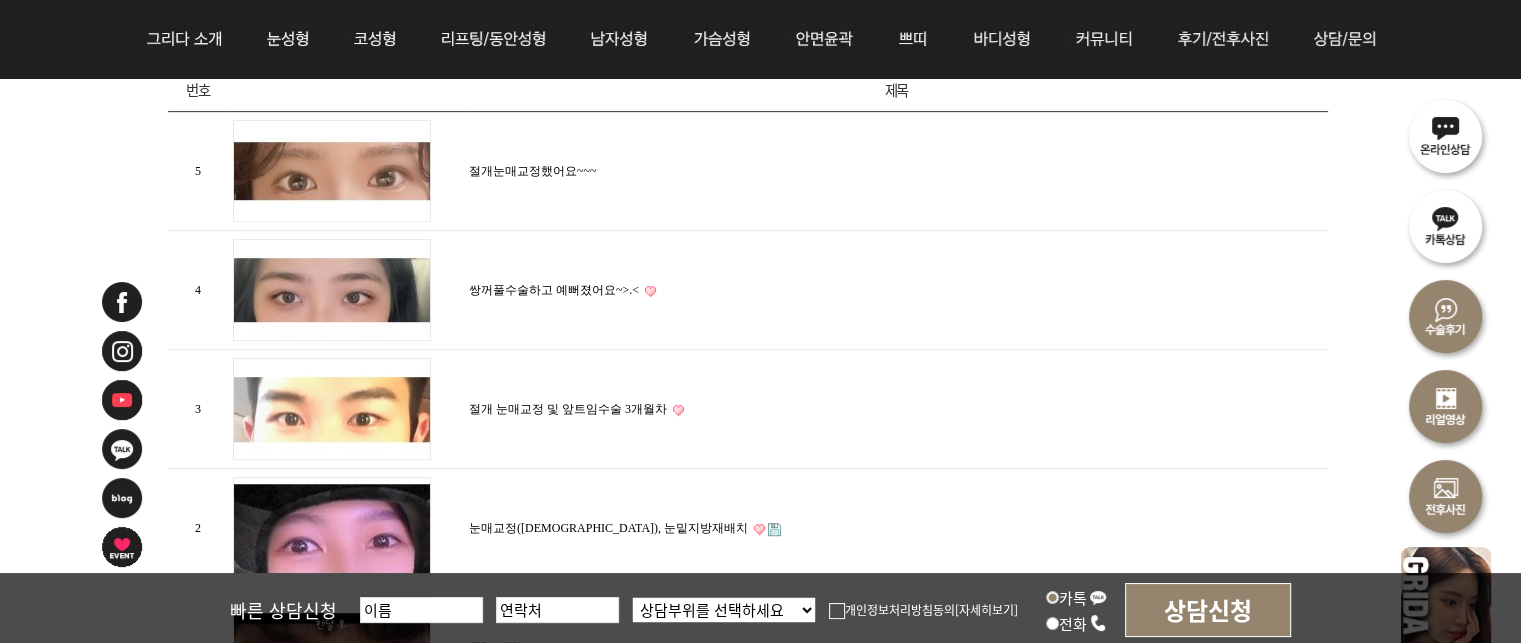 scroll, scrollTop: 1300, scrollLeft: 0, axis: vertical 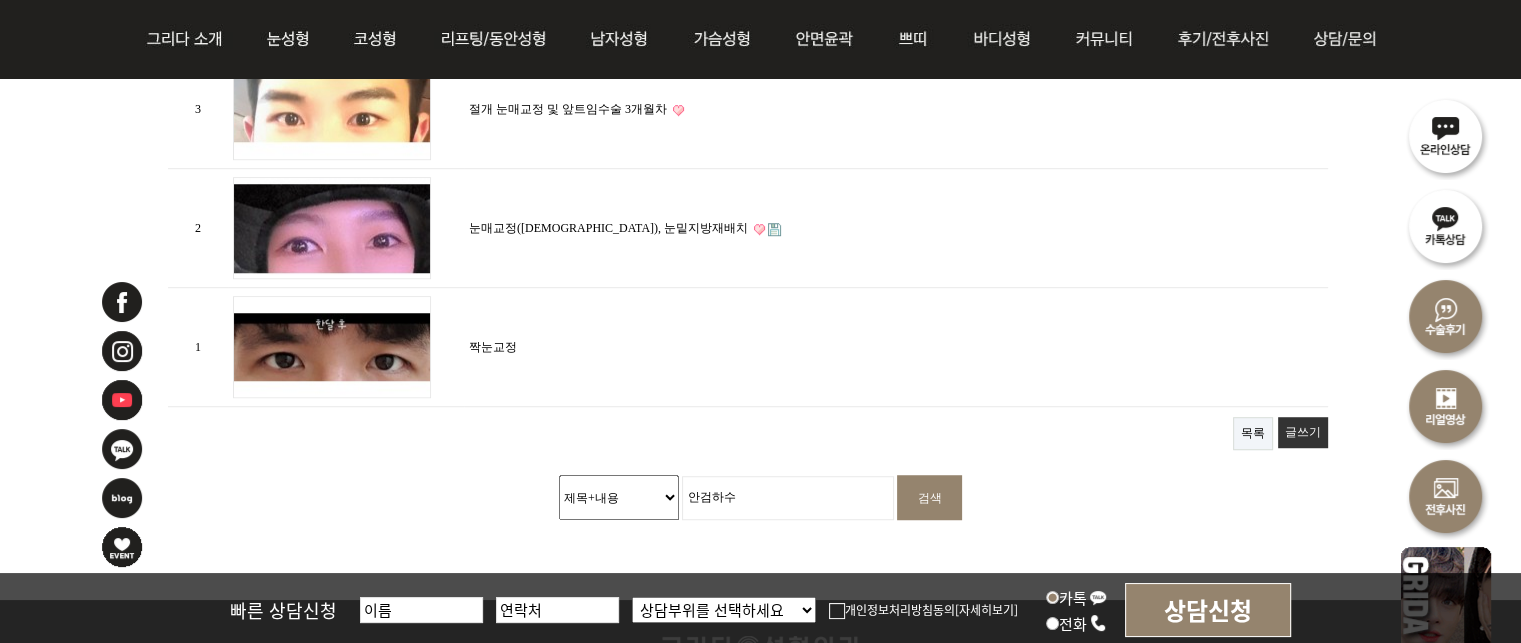 click on "눈매교정(절개), 눈밑지방재배치" at bounding box center (608, 228) 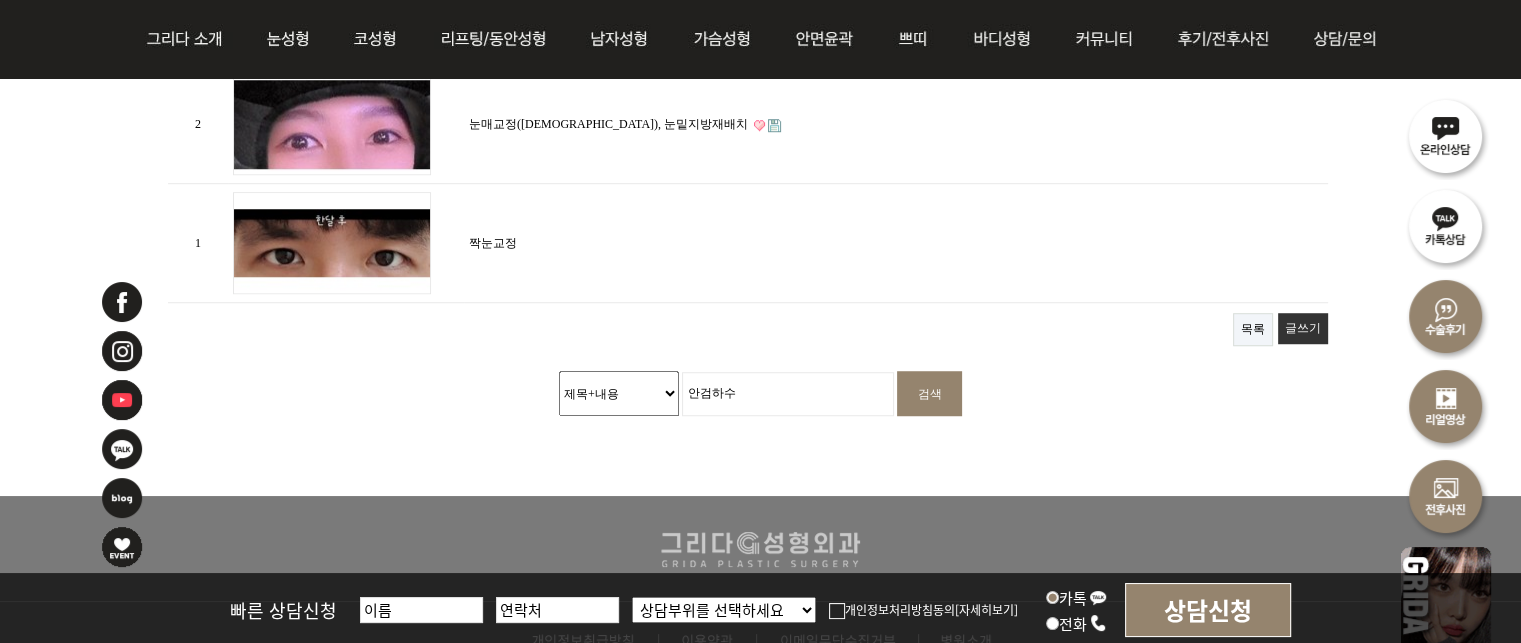 scroll, scrollTop: 1400, scrollLeft: 0, axis: vertical 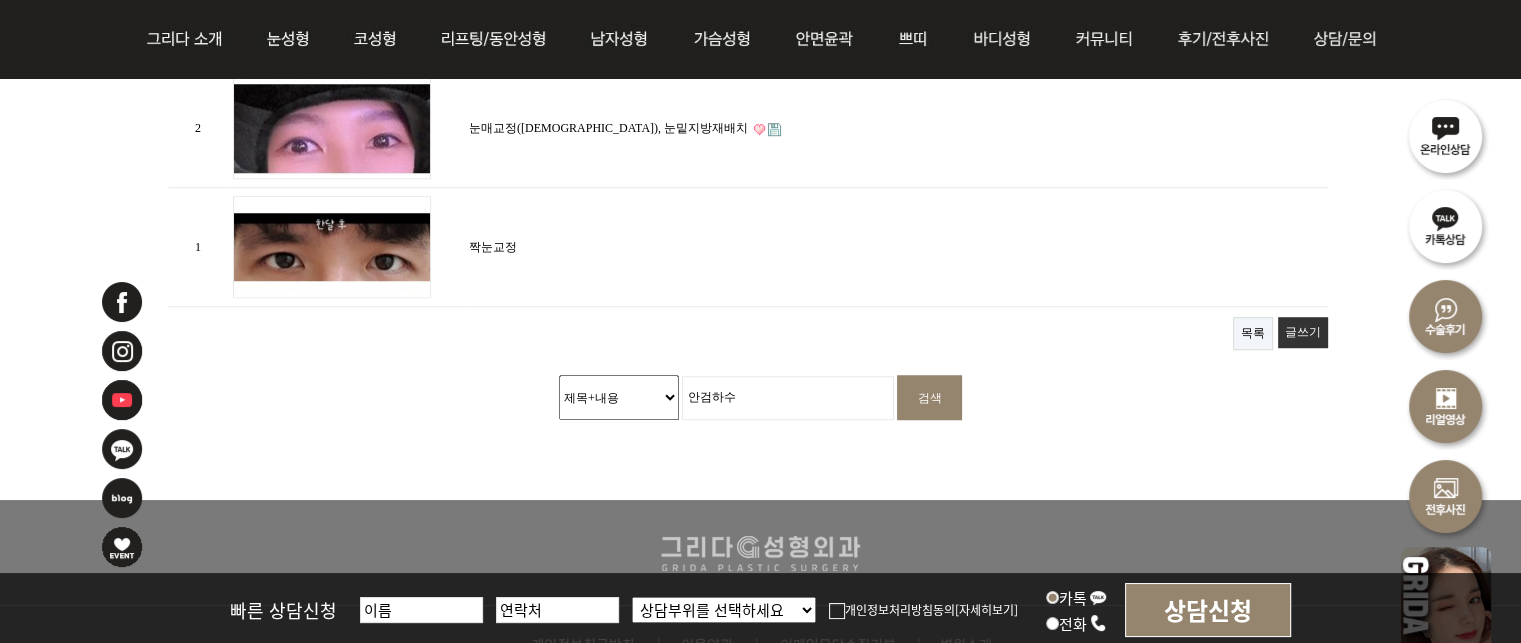 click on "짝눈교정" at bounding box center (896, 247) 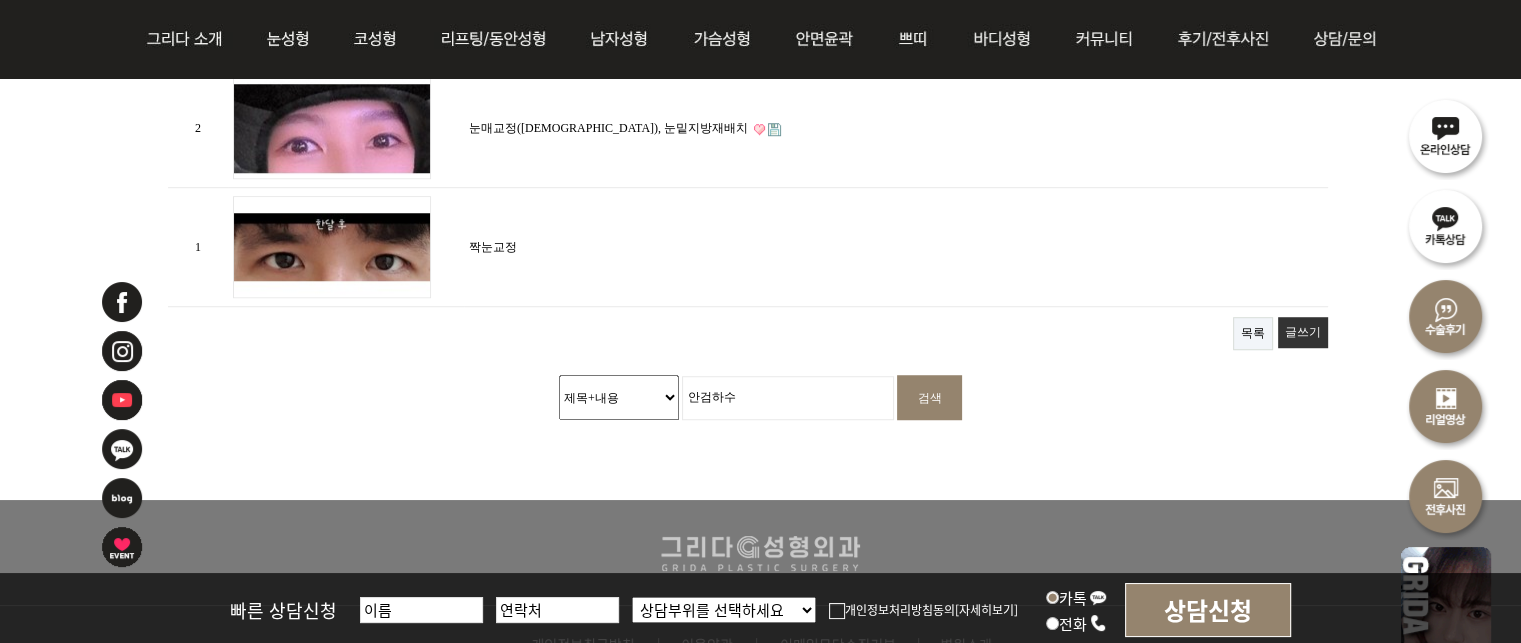 click on "짝눈교정" at bounding box center (493, 247) 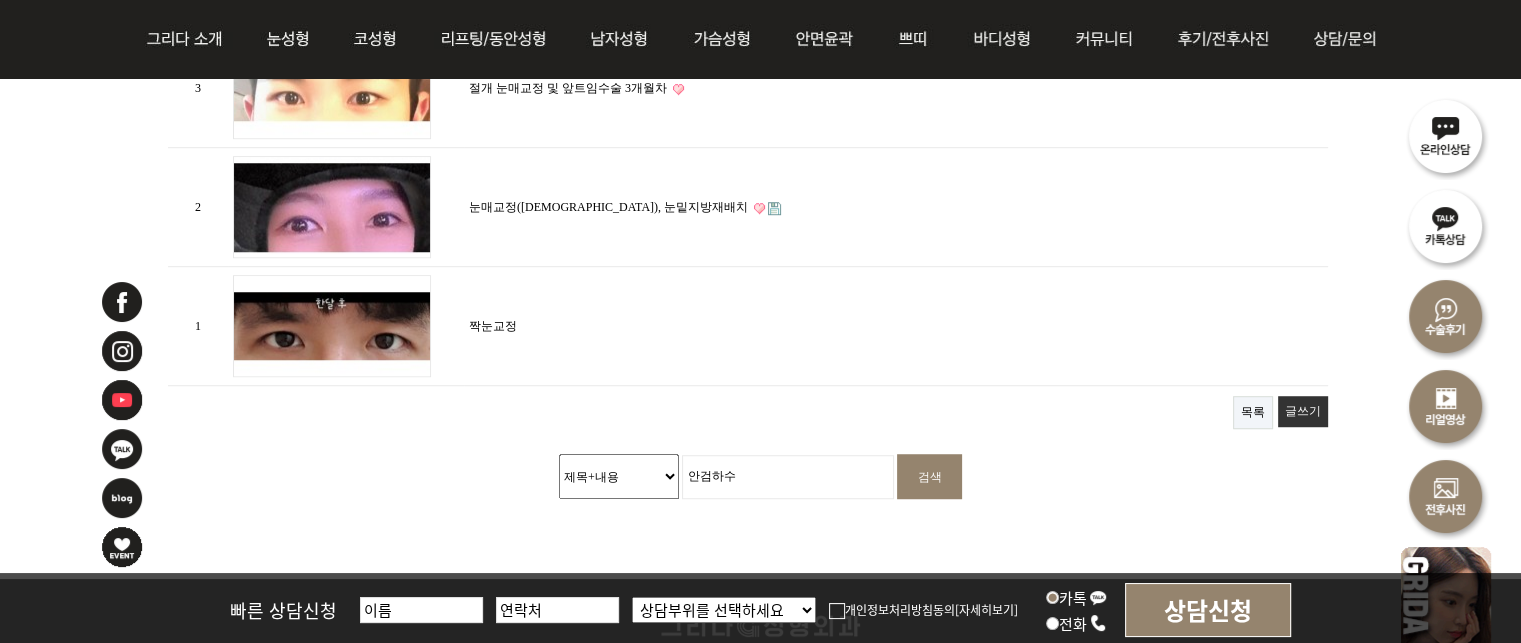 scroll, scrollTop: 1320, scrollLeft: 0, axis: vertical 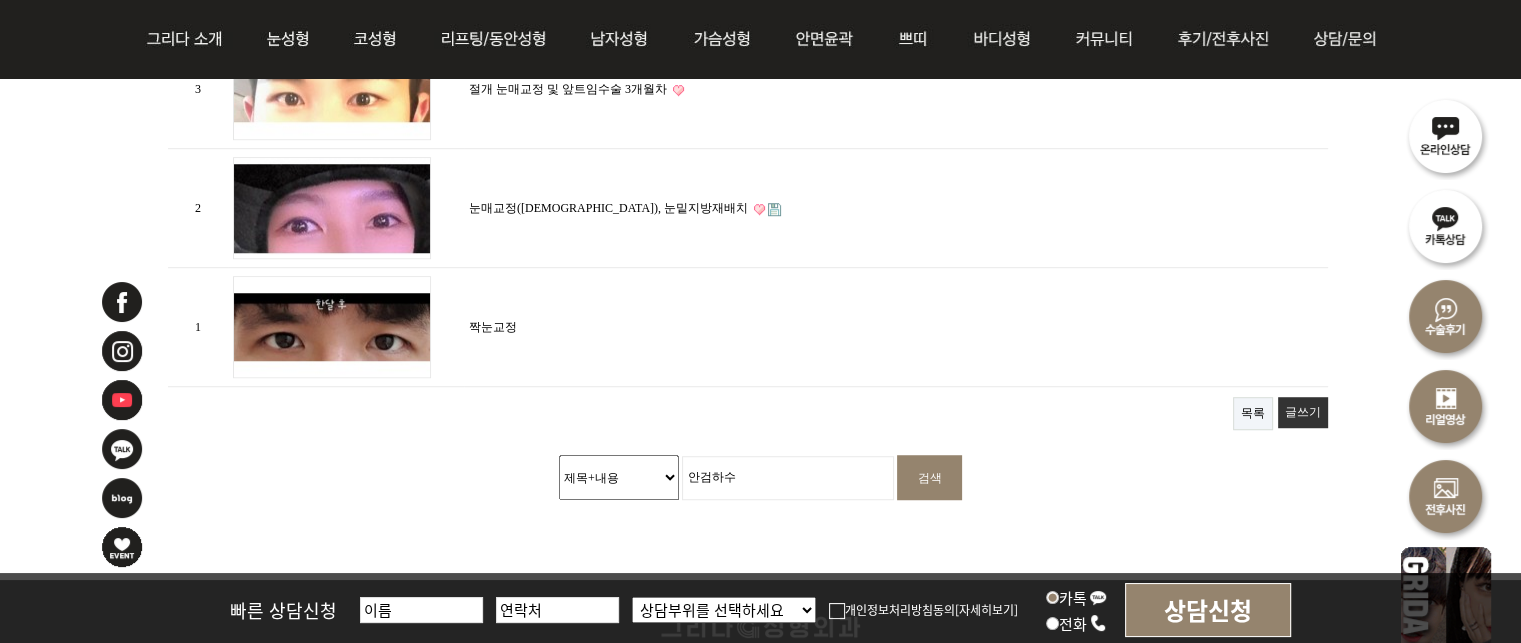 drag, startPoint x: 699, startPoint y: 463, endPoint x: 395, endPoint y: 427, distance: 306.12415 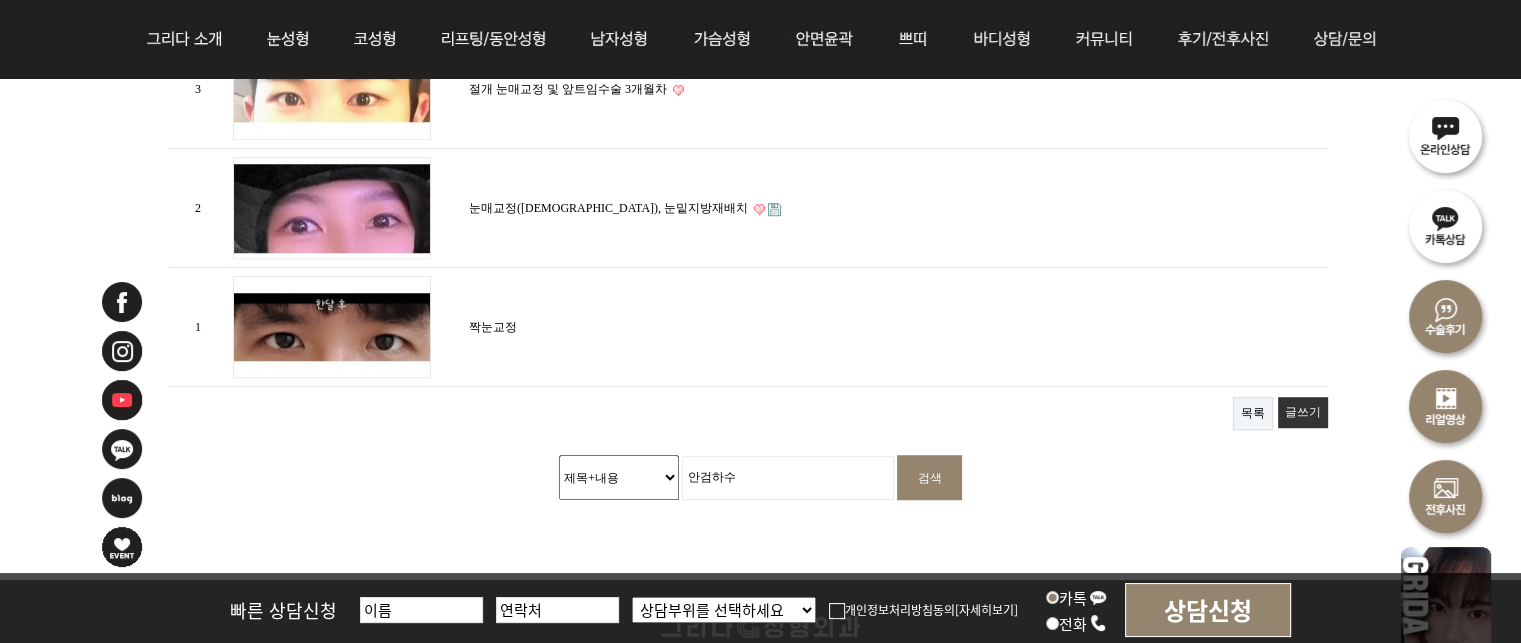 click on "검색대상
제목
내용
제목+내용
회원아이디
회원아이디(코)
글쓴이
글쓴이(코)
검색어  필수
안검하수
검색" at bounding box center (760, 477) 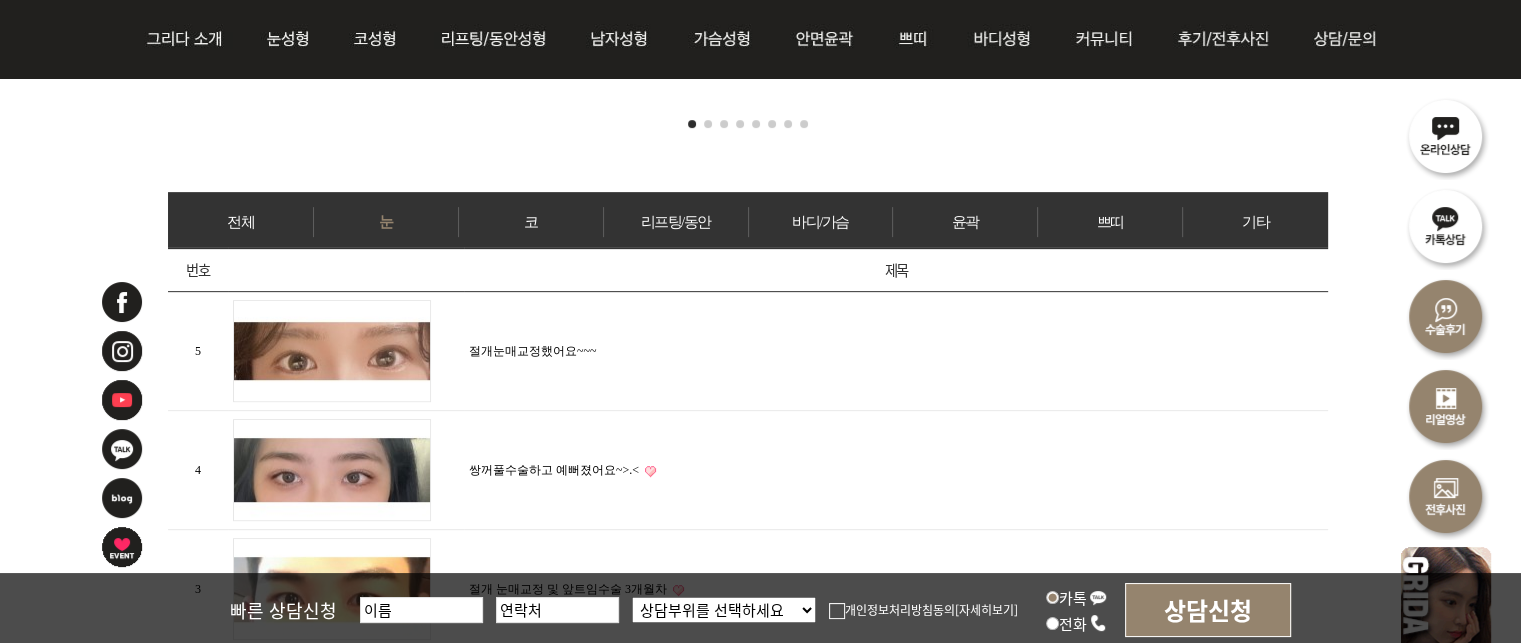 scroll, scrollTop: 1144, scrollLeft: 0, axis: vertical 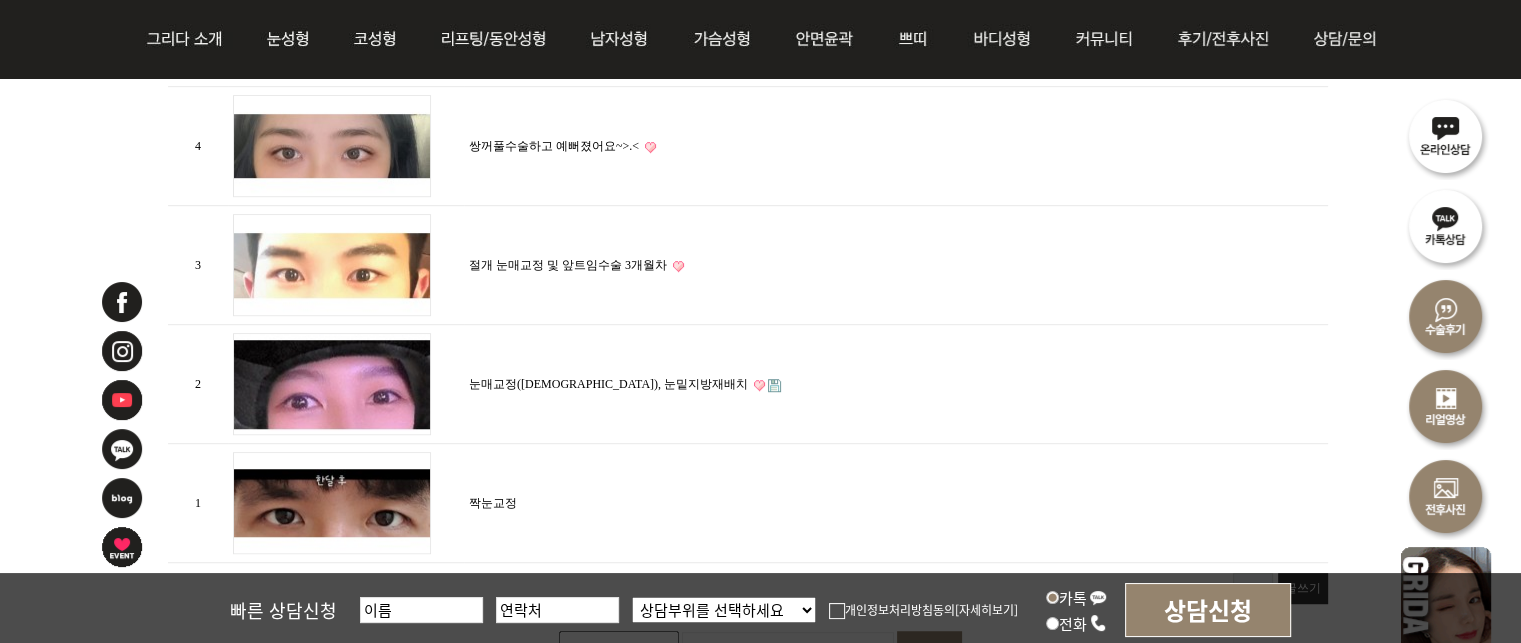 type on "짝눈" 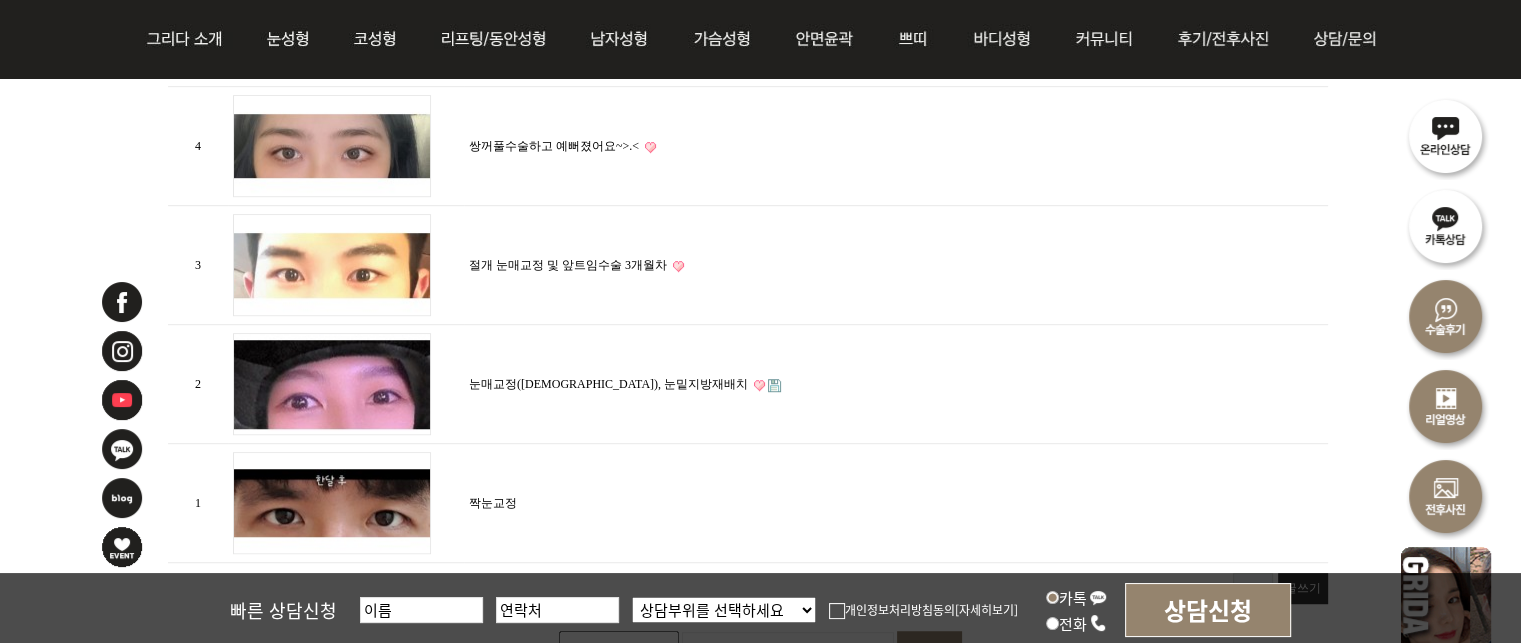 click on "검색" at bounding box center (929, 653) 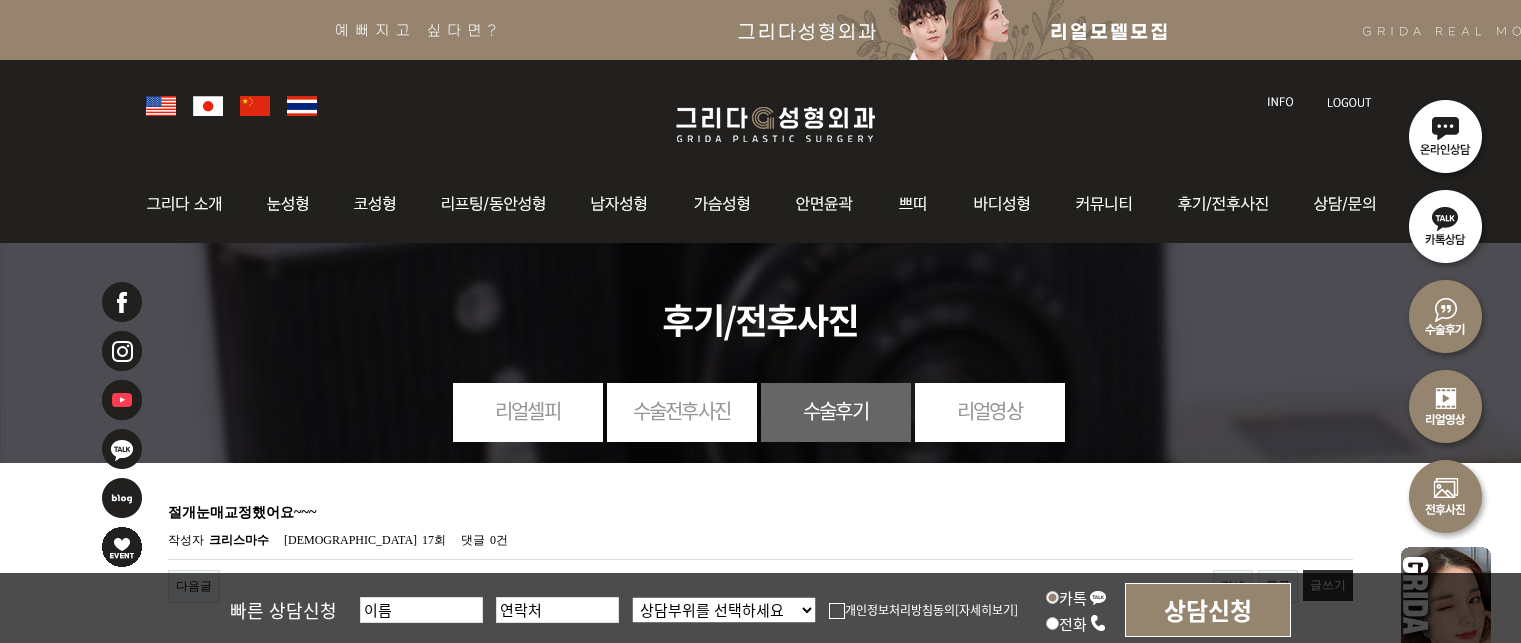 click on "수술후기" at bounding box center (752, 475) 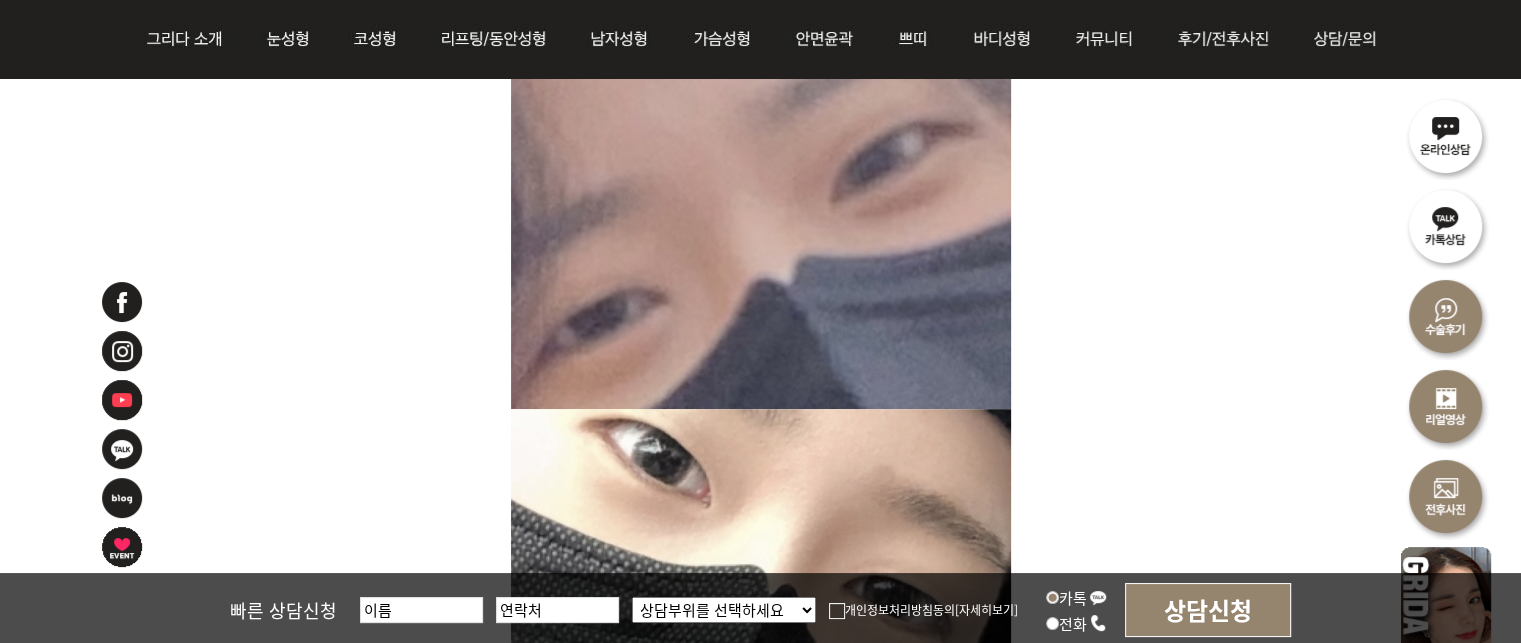scroll, scrollTop: 1500, scrollLeft: 0, axis: vertical 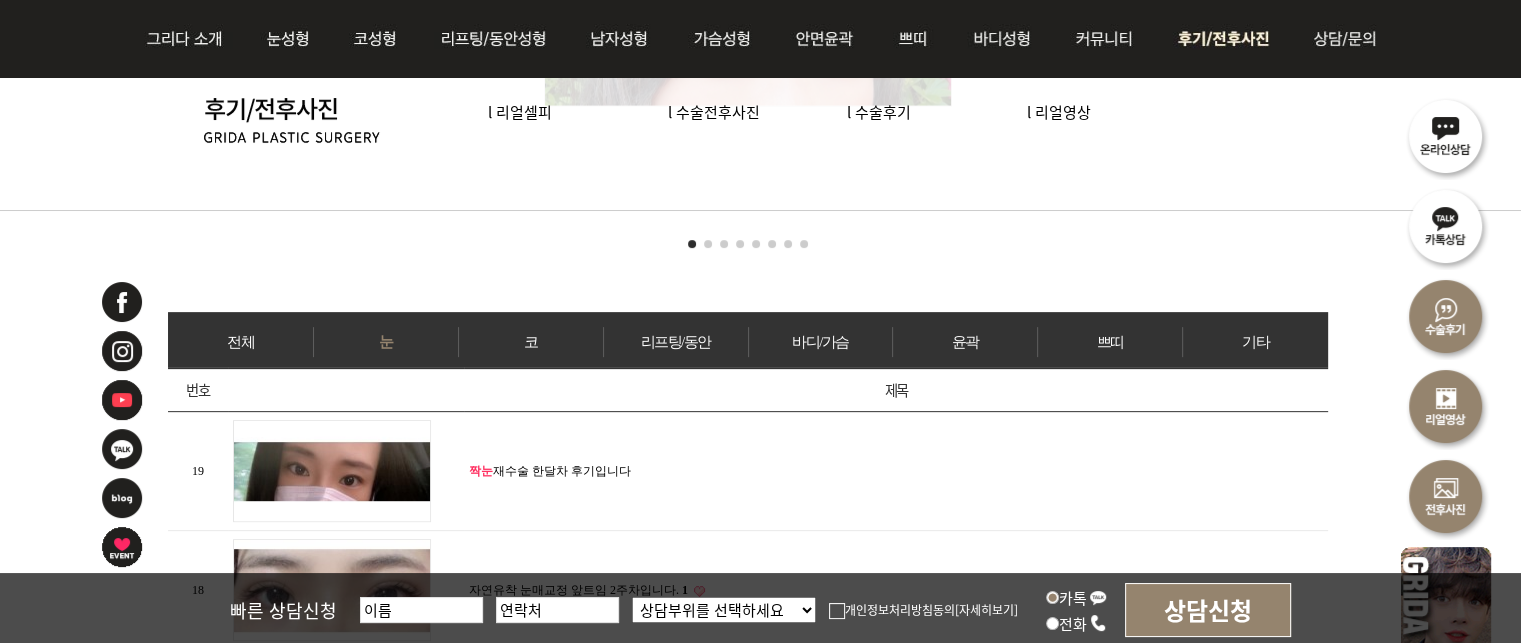 click on "l 수술전후사진" at bounding box center (714, 111) 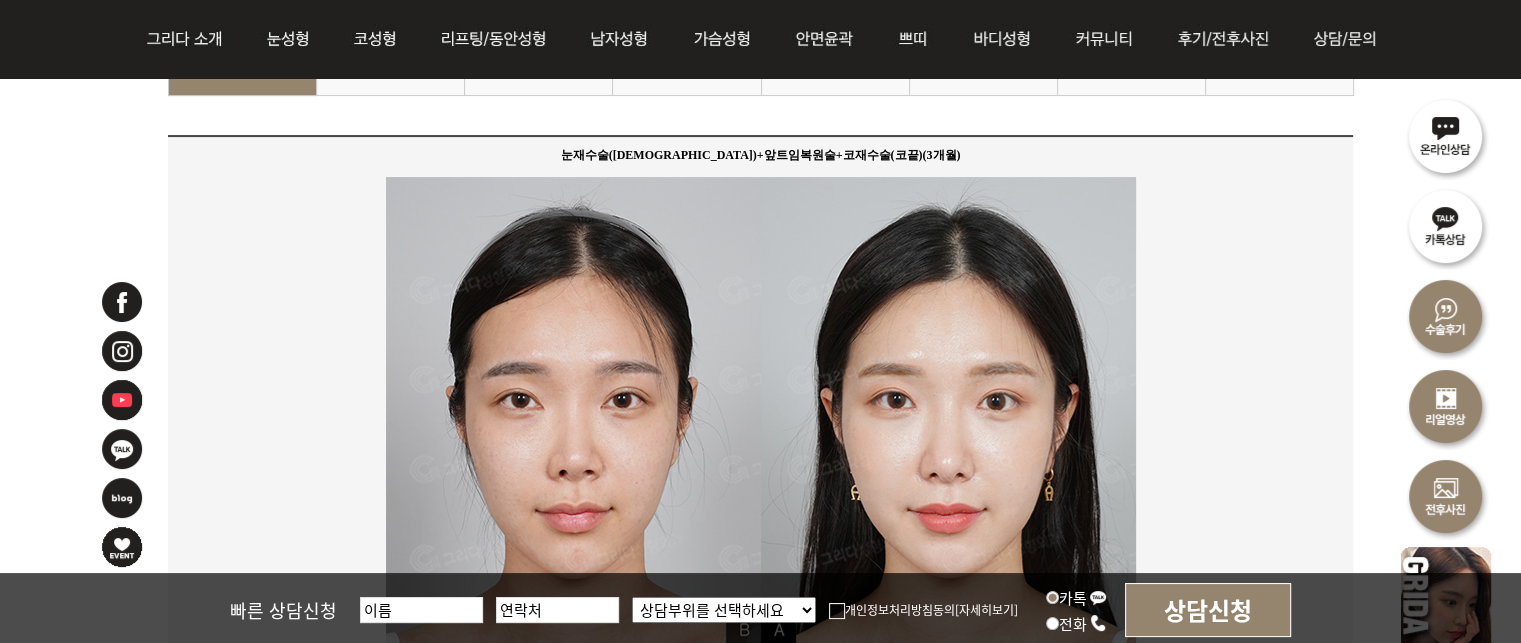 scroll, scrollTop: 100, scrollLeft: 0, axis: vertical 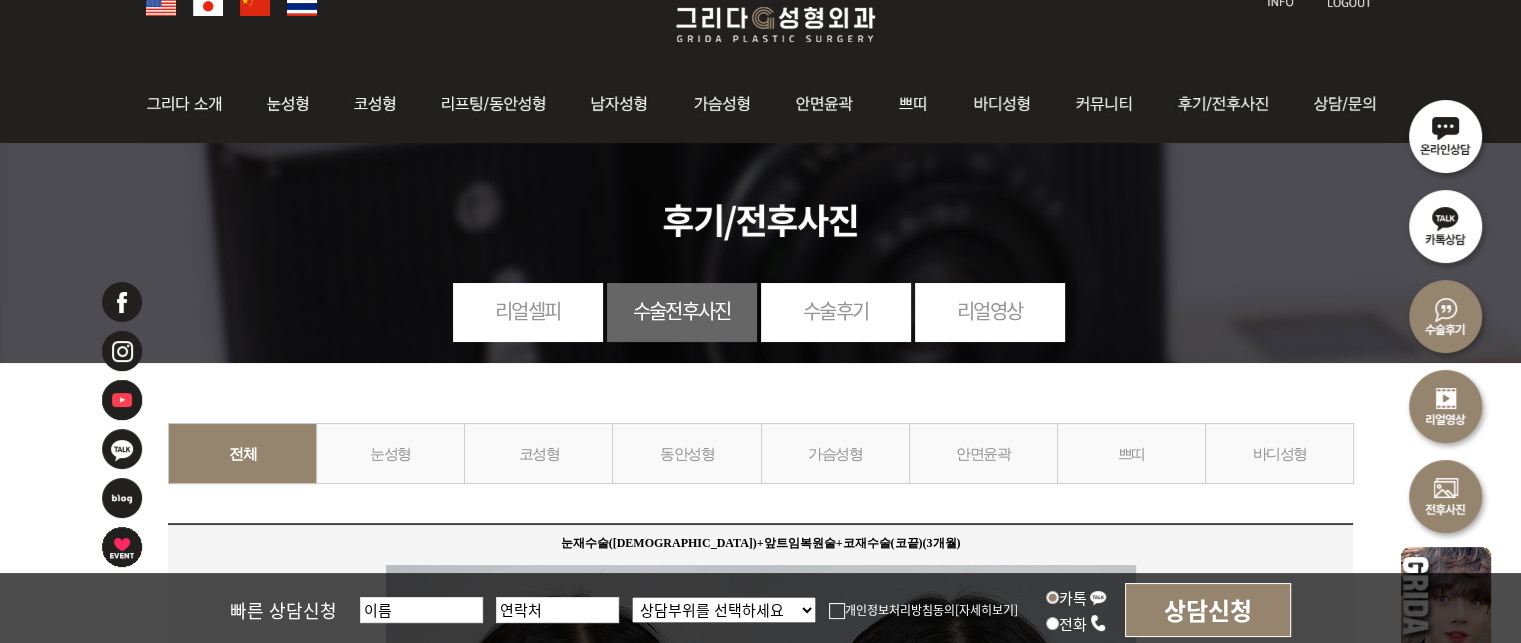 click on "눈성형" at bounding box center (390, 453) 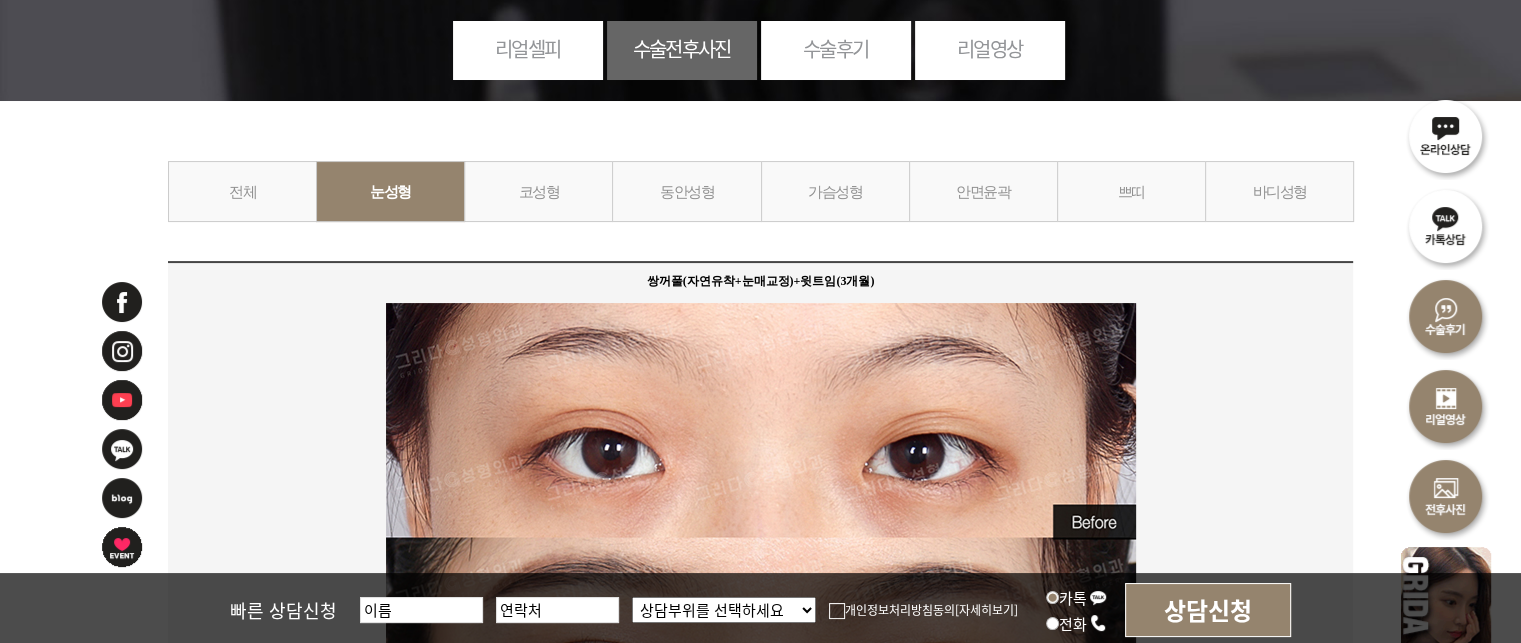 scroll, scrollTop: 100, scrollLeft: 0, axis: vertical 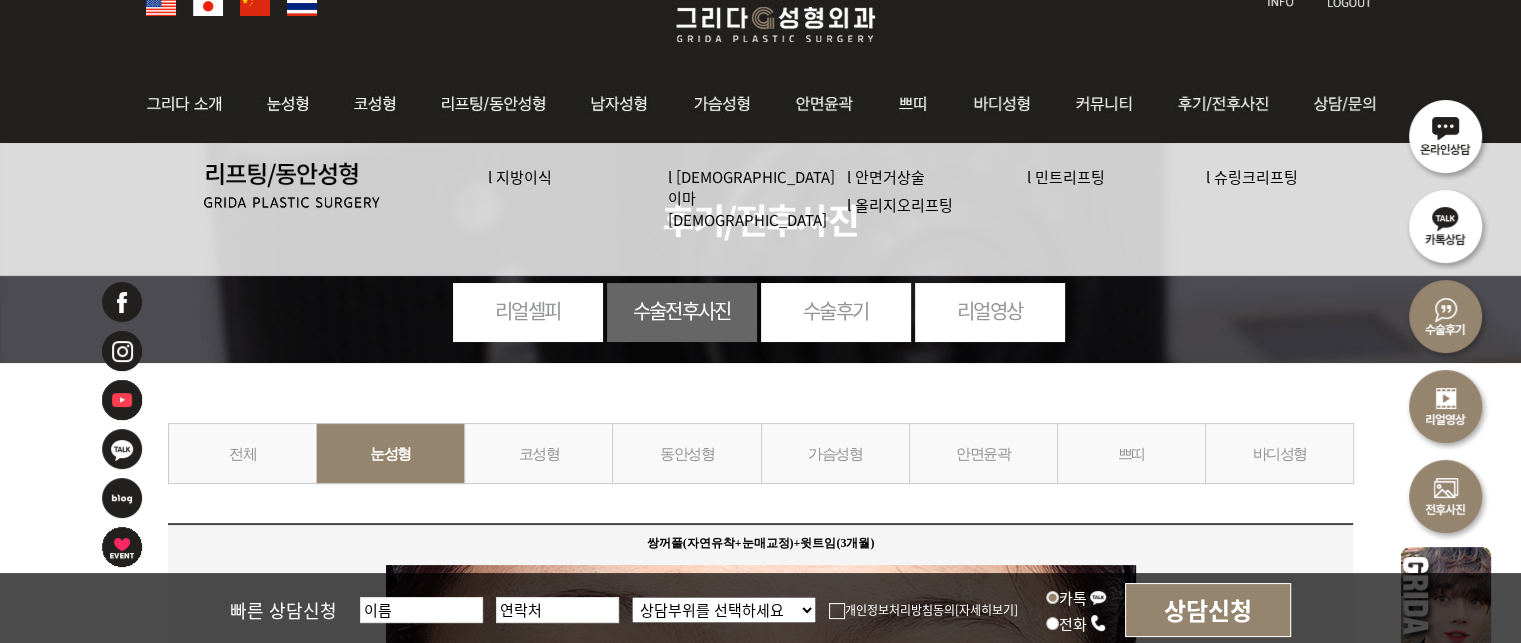 click on "동안성형" at bounding box center [686, 453] 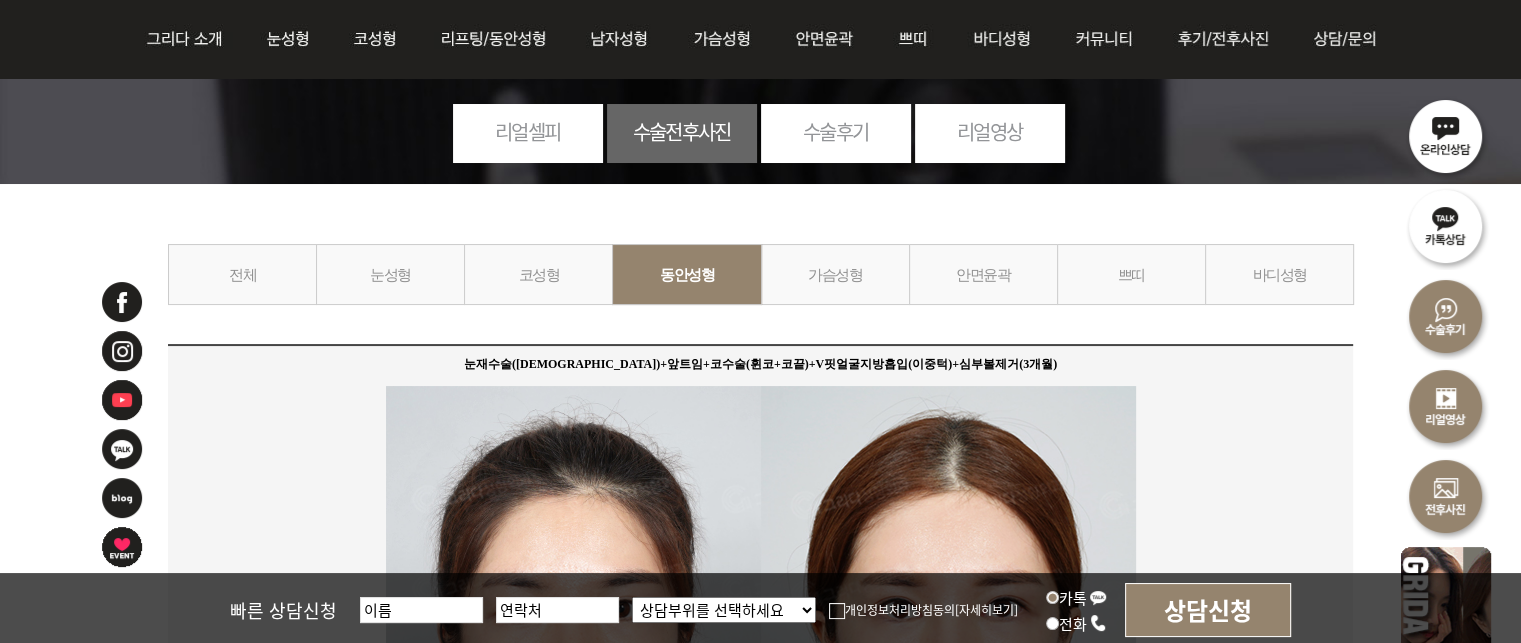 scroll, scrollTop: 200, scrollLeft: 0, axis: vertical 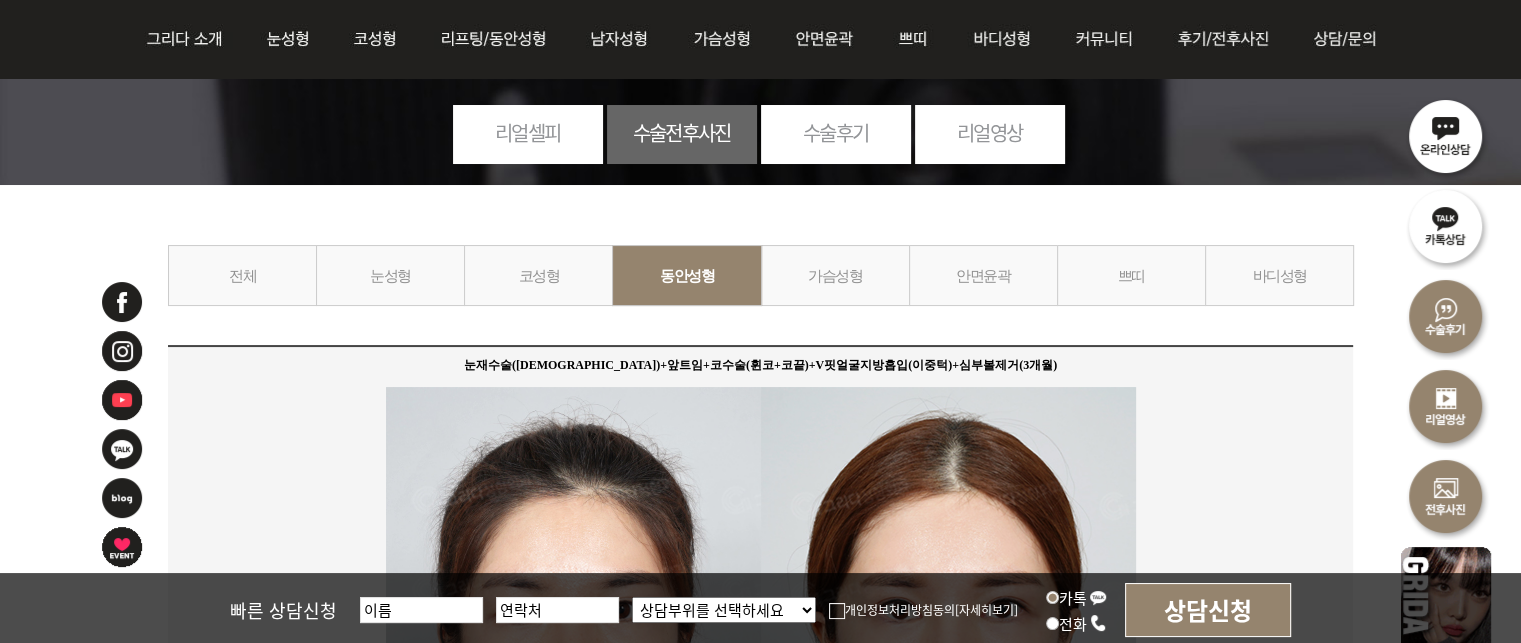 click on "전체" at bounding box center [242, 275] 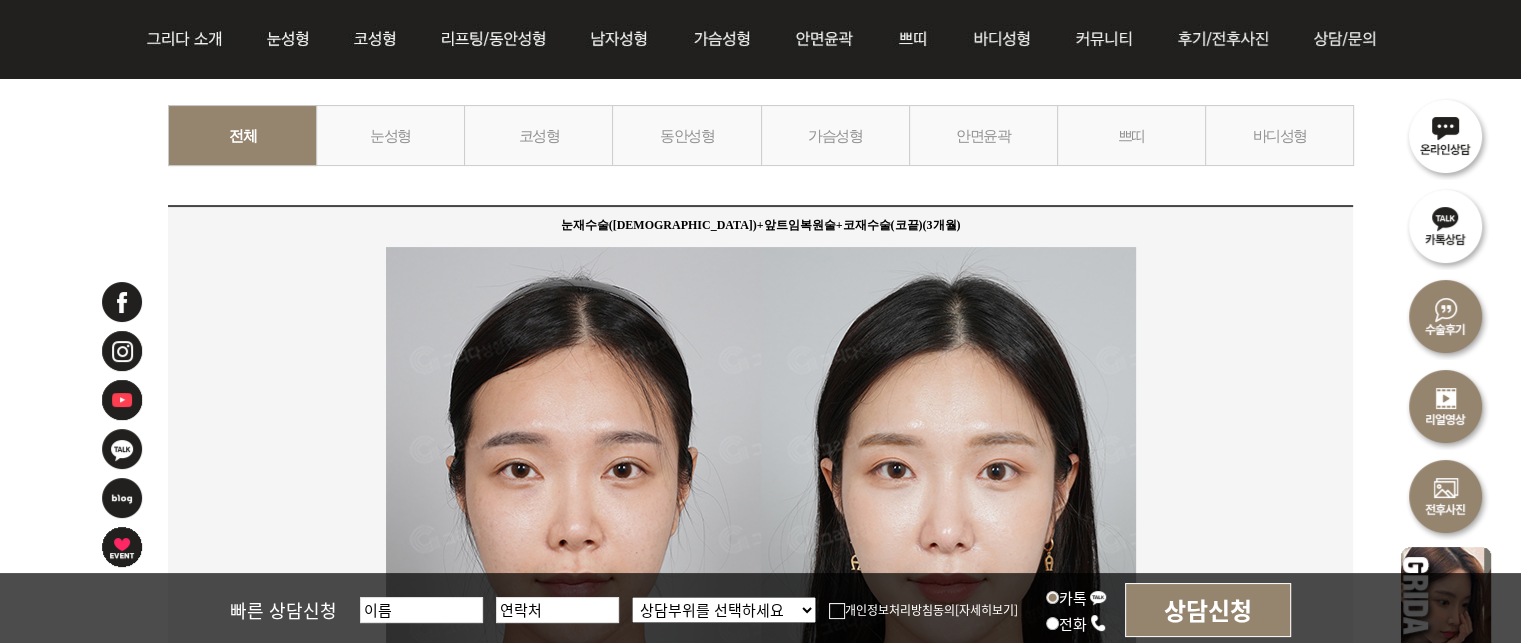 scroll, scrollTop: 100, scrollLeft: 0, axis: vertical 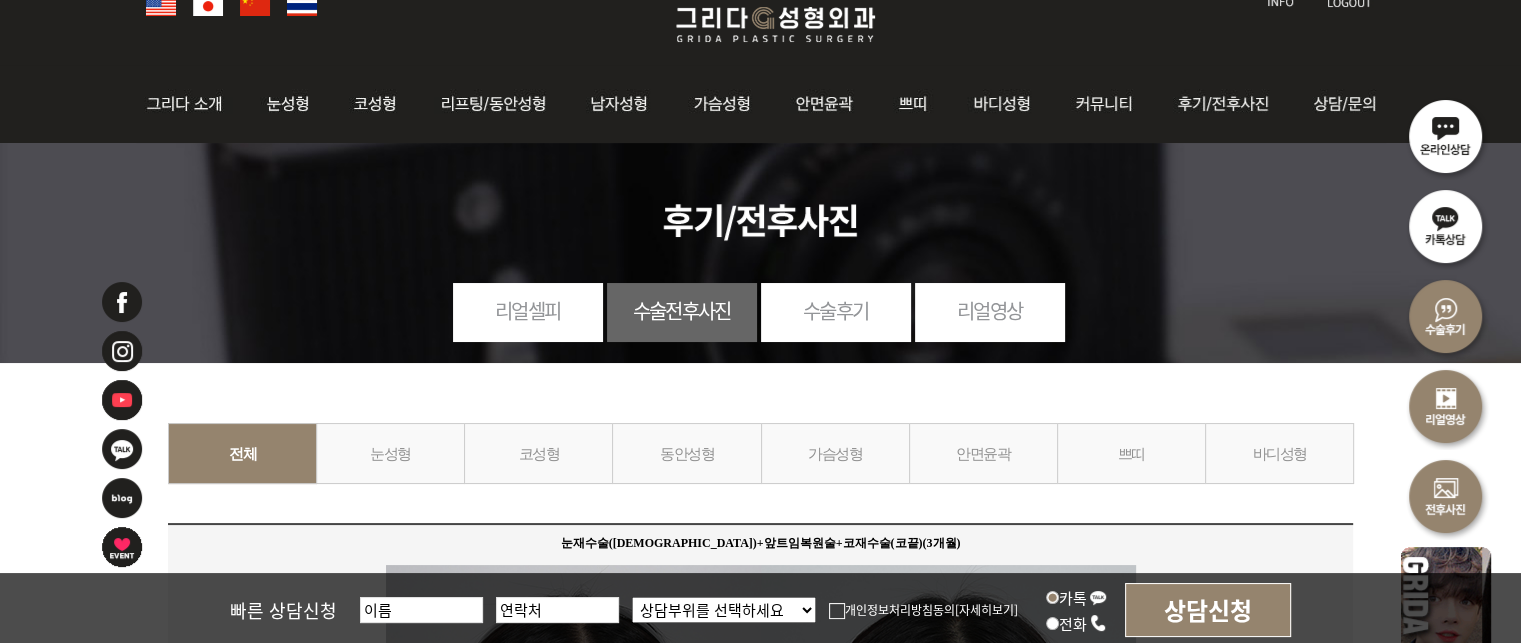 click on "전체" at bounding box center [242, 453] 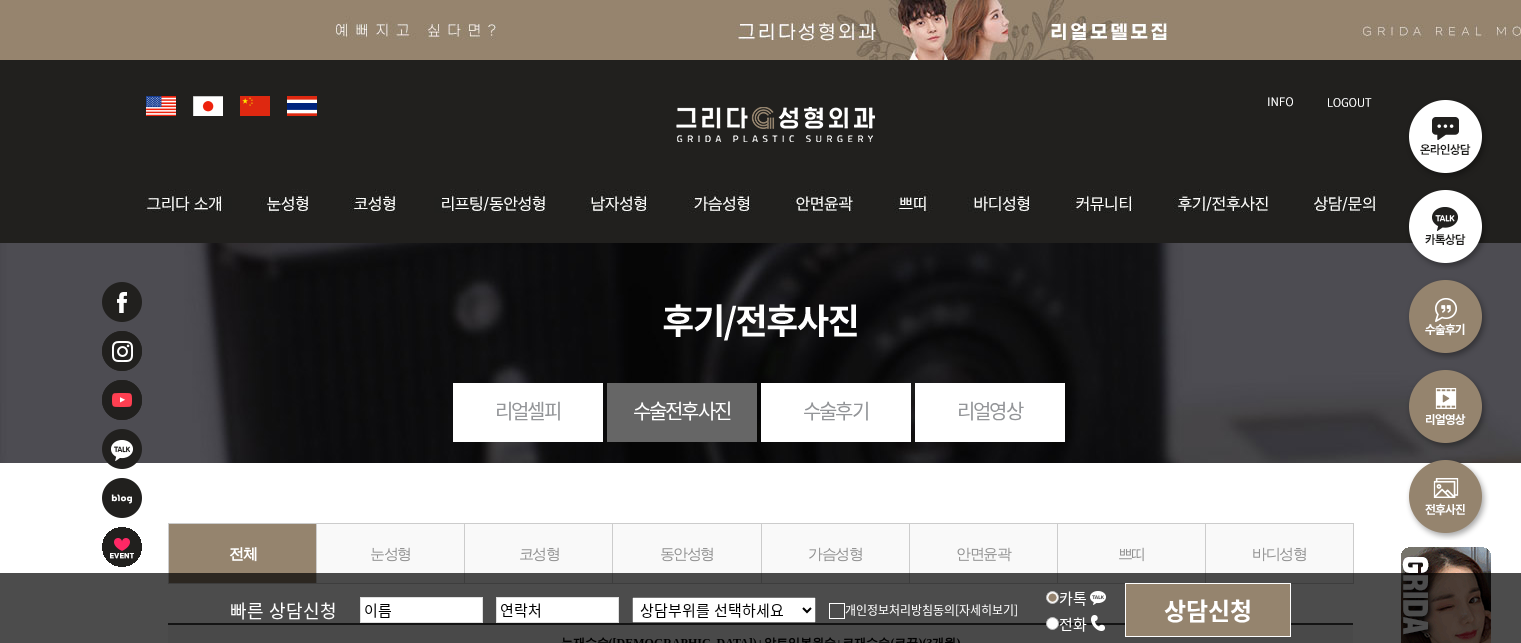 scroll, scrollTop: 0, scrollLeft: 0, axis: both 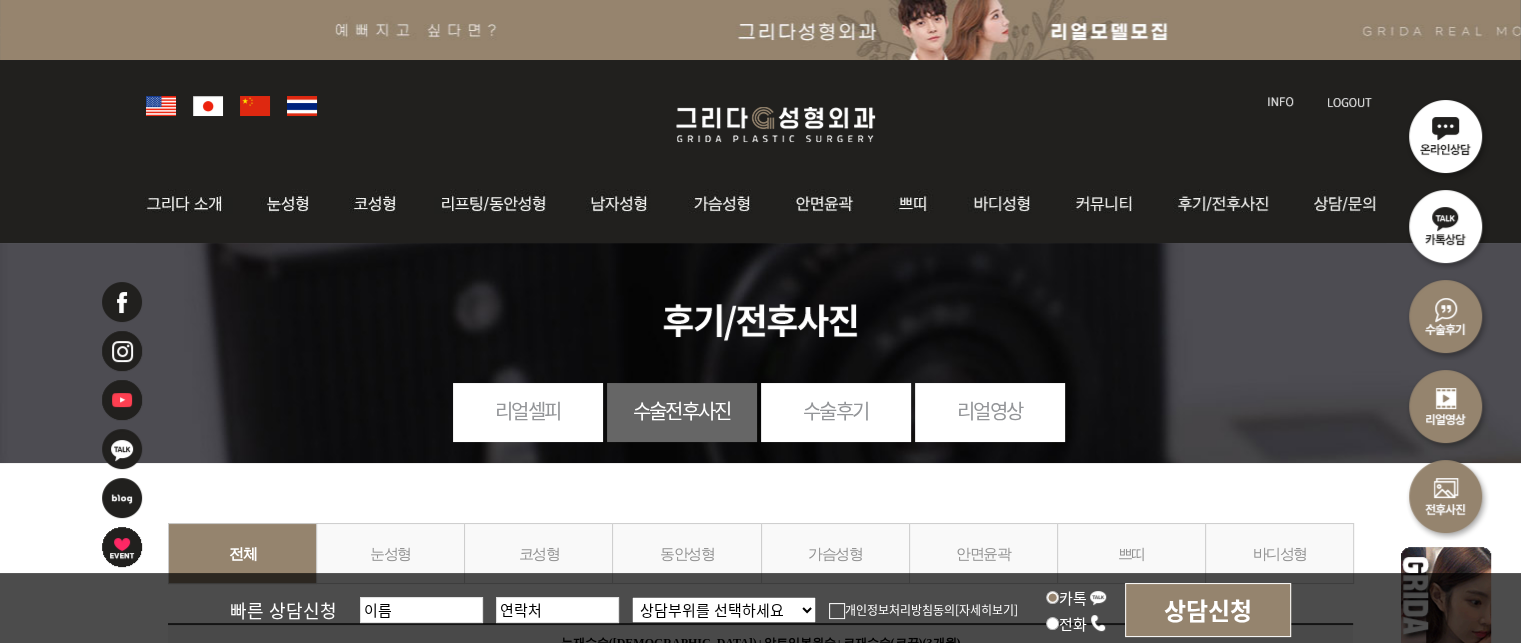 click on "눈성형" at bounding box center [390, 553] 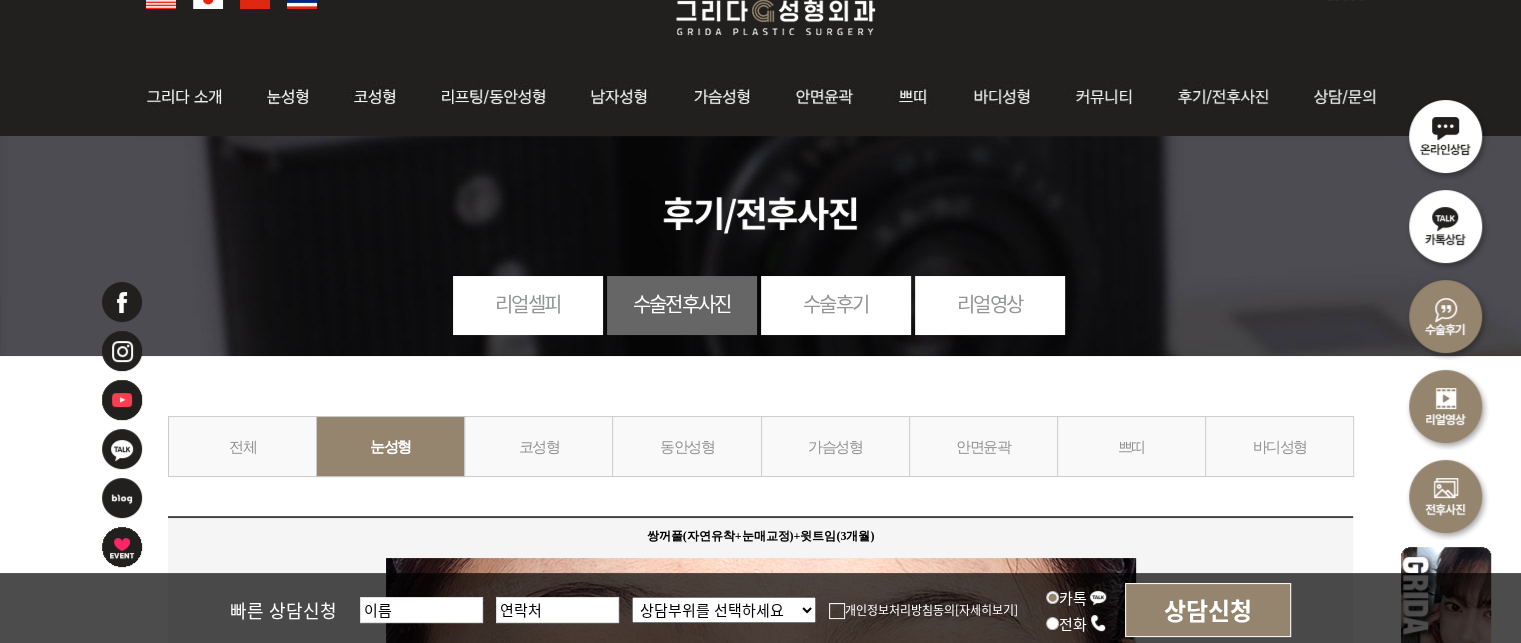 scroll, scrollTop: 100, scrollLeft: 0, axis: vertical 